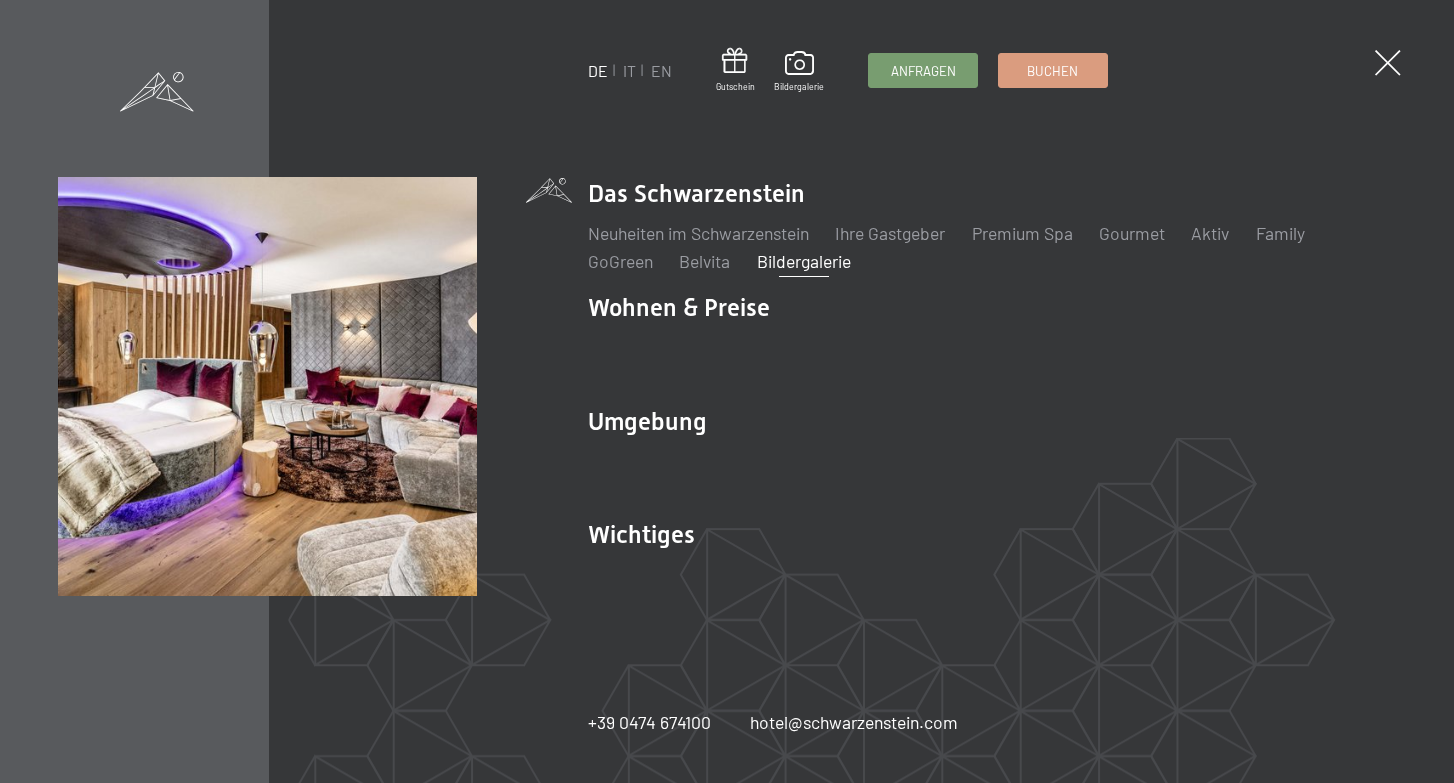 scroll, scrollTop: 0, scrollLeft: 0, axis: both 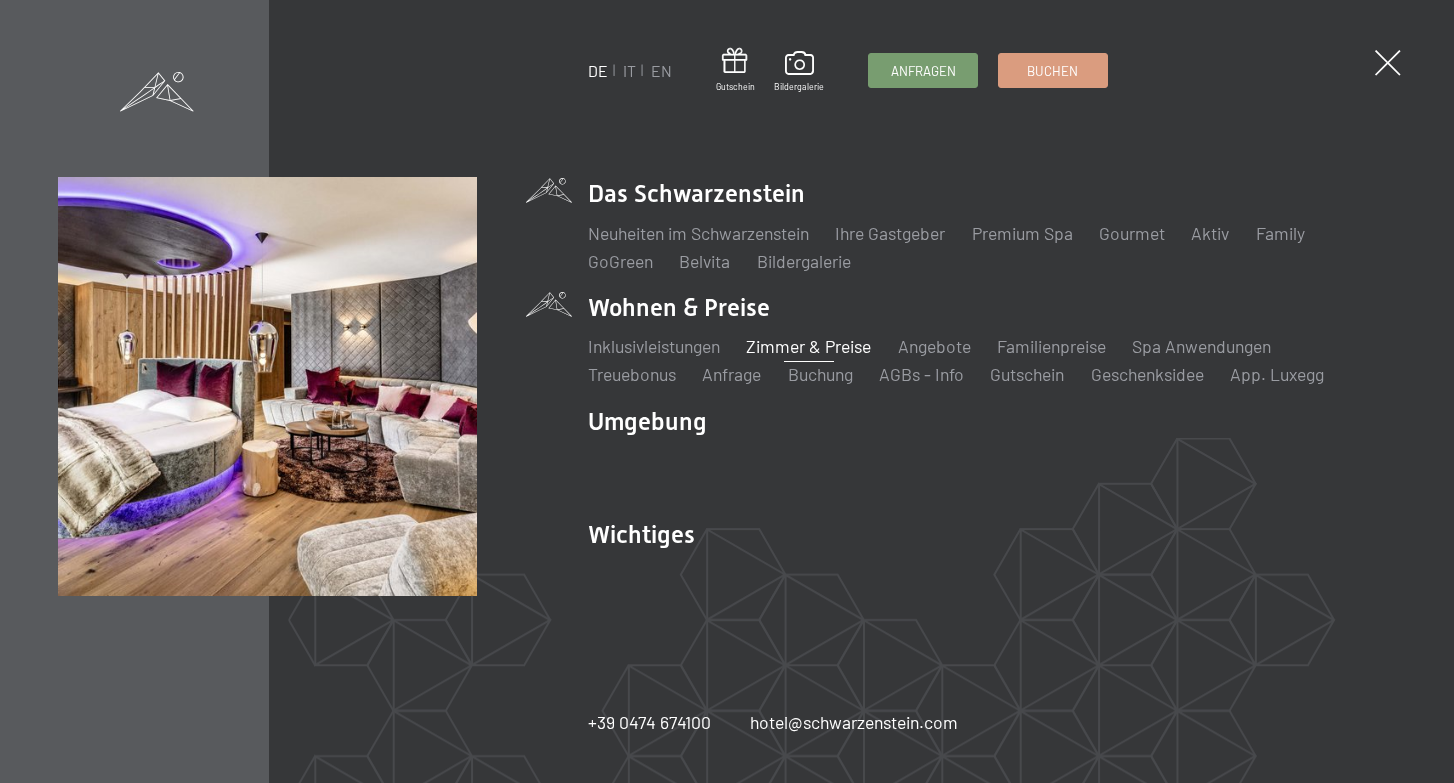 click on "Zimmer & Preise" at bounding box center (808, 346) 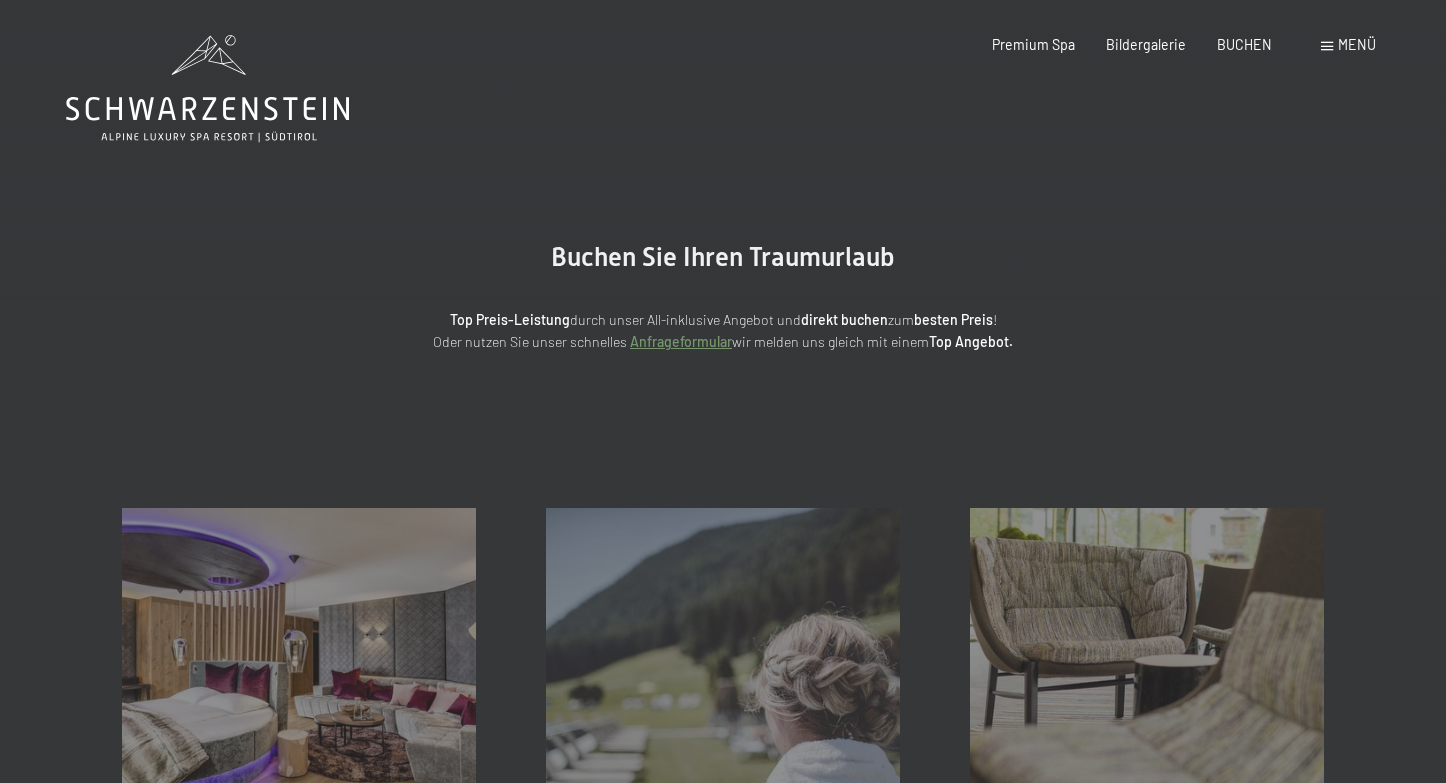 scroll, scrollTop: 0, scrollLeft: 0, axis: both 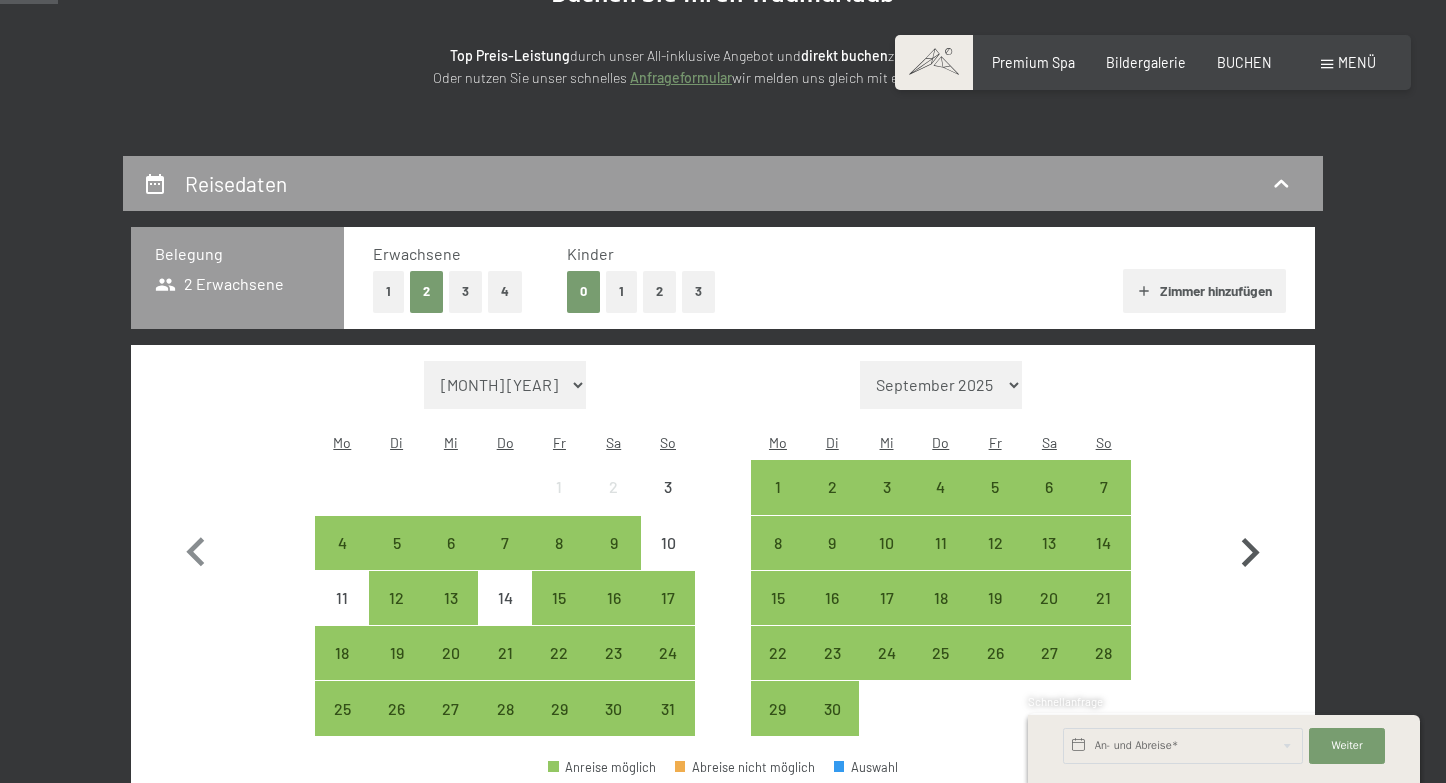 click 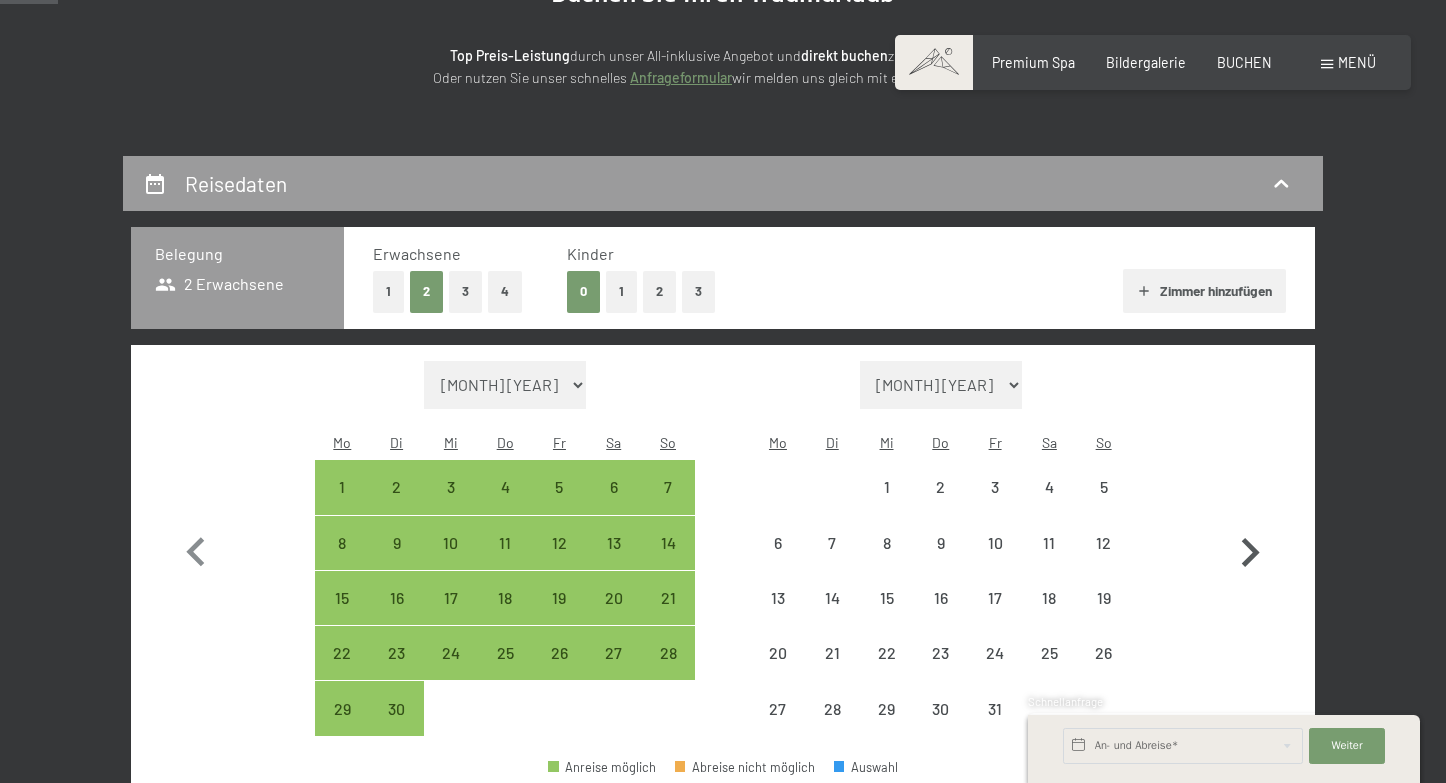 select on "2025-09-01" 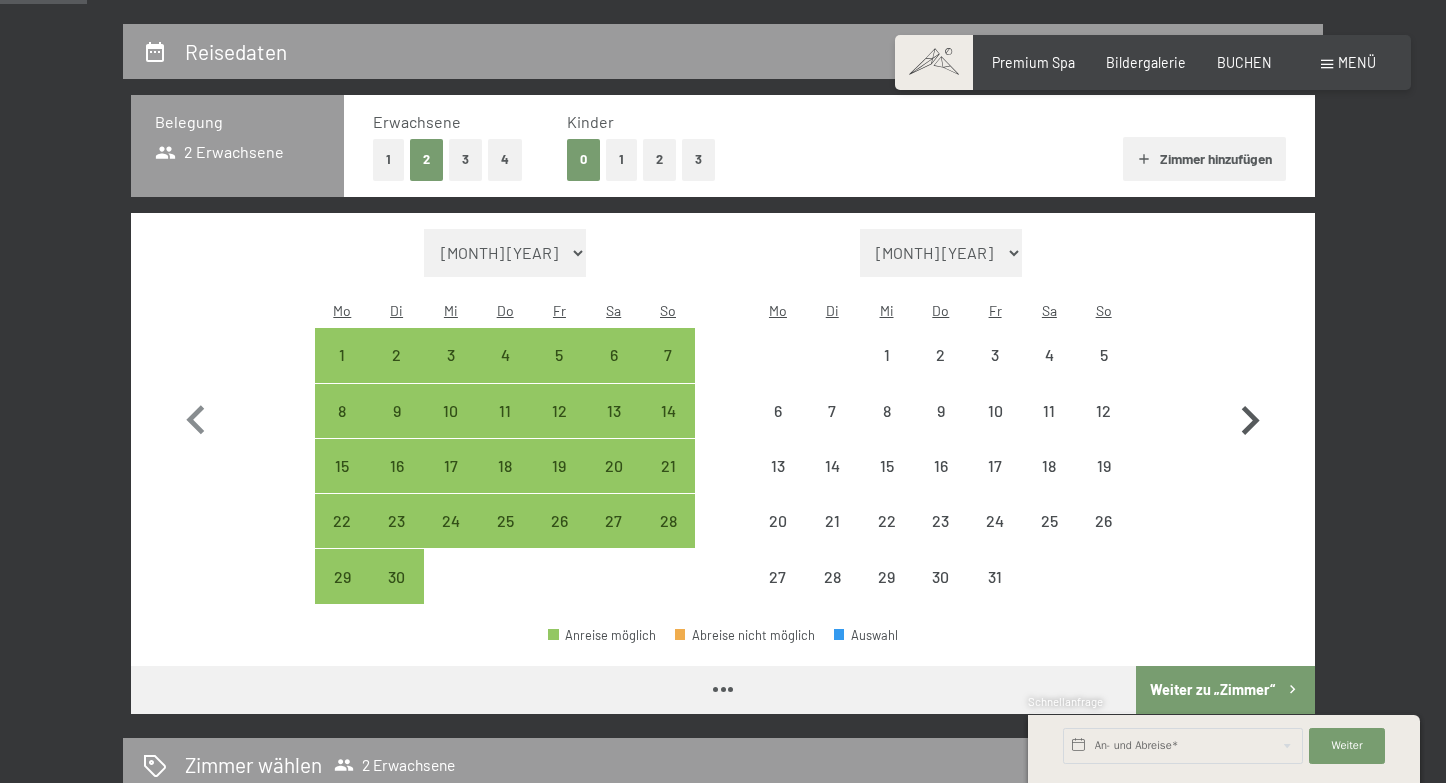 scroll, scrollTop: 397, scrollLeft: 0, axis: vertical 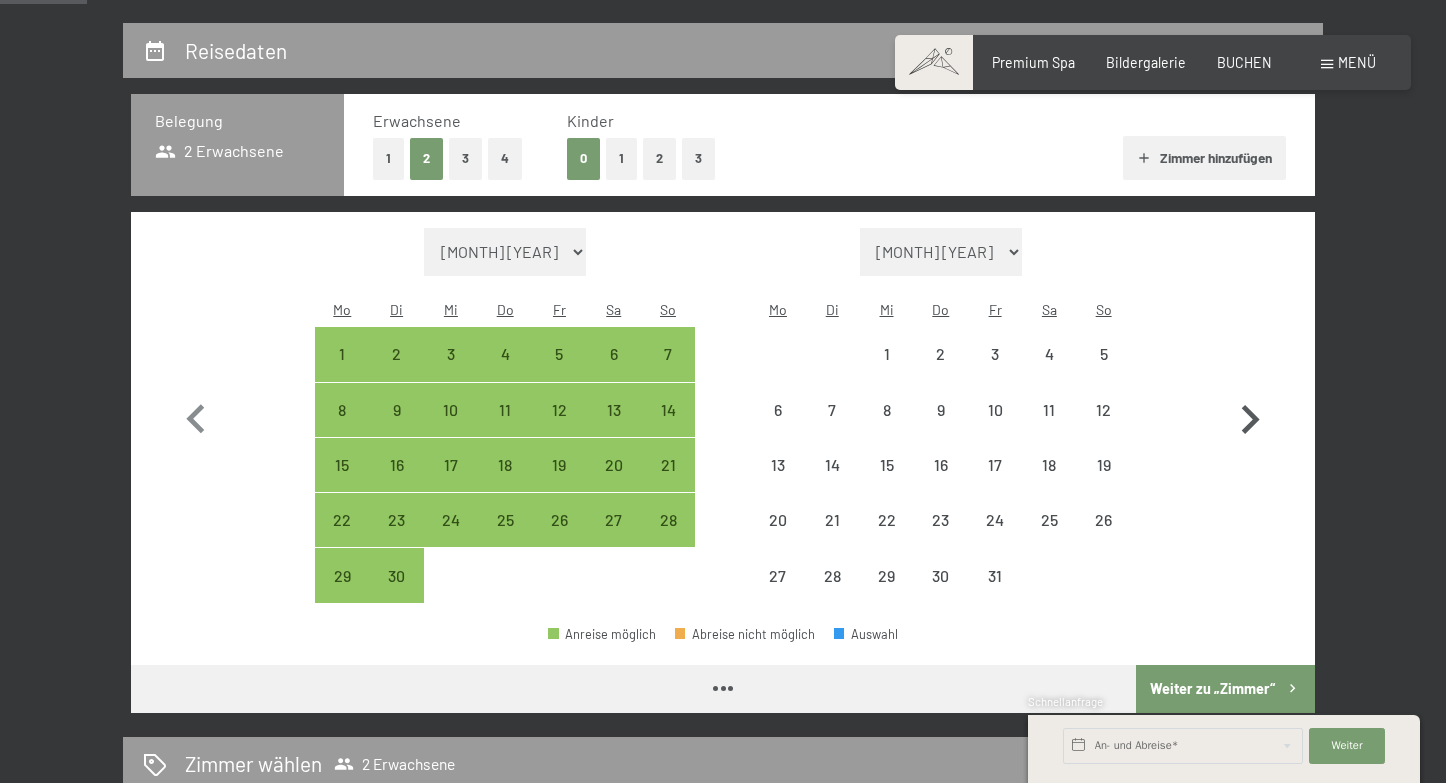 select on "2025-09-01" 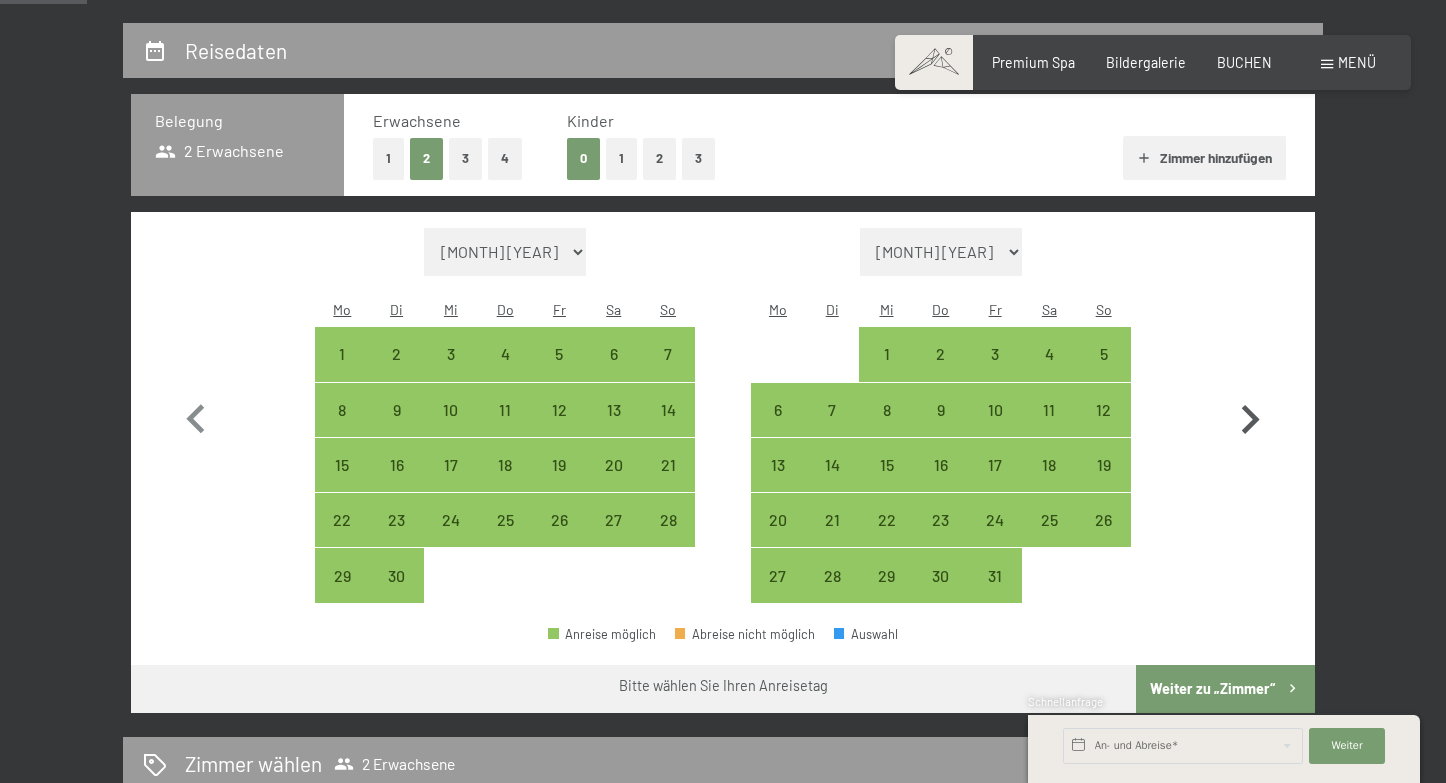 click 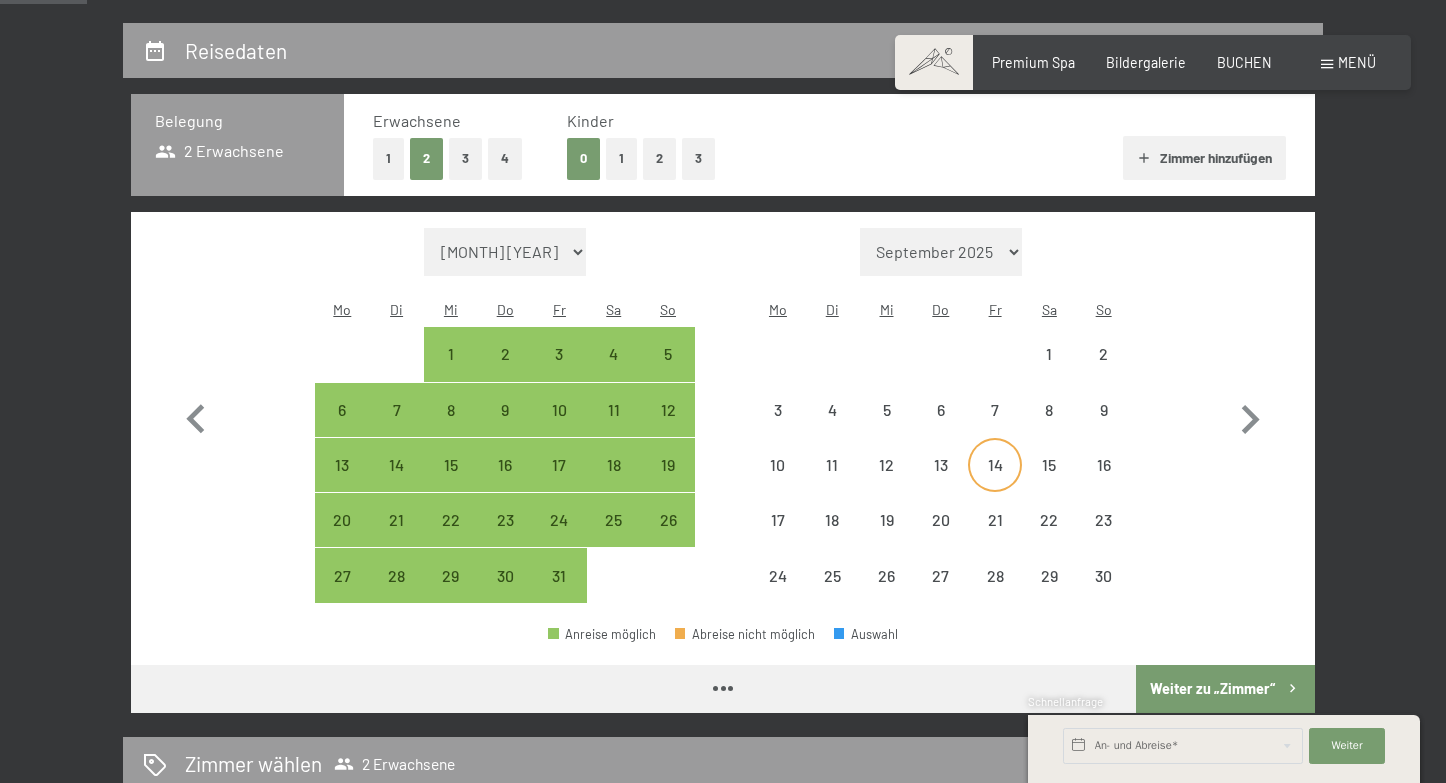 select on "2025-10-01" 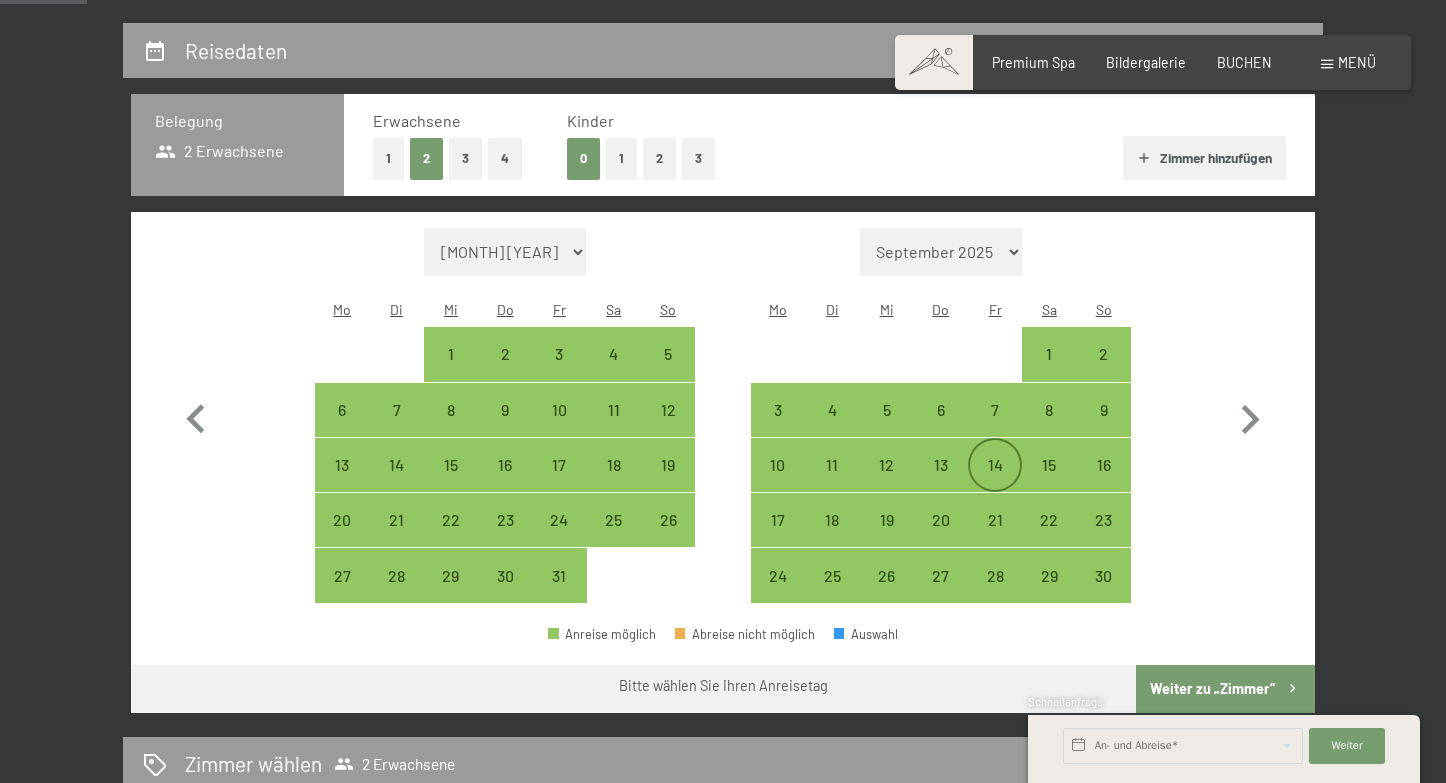 click on "14" at bounding box center [995, 482] 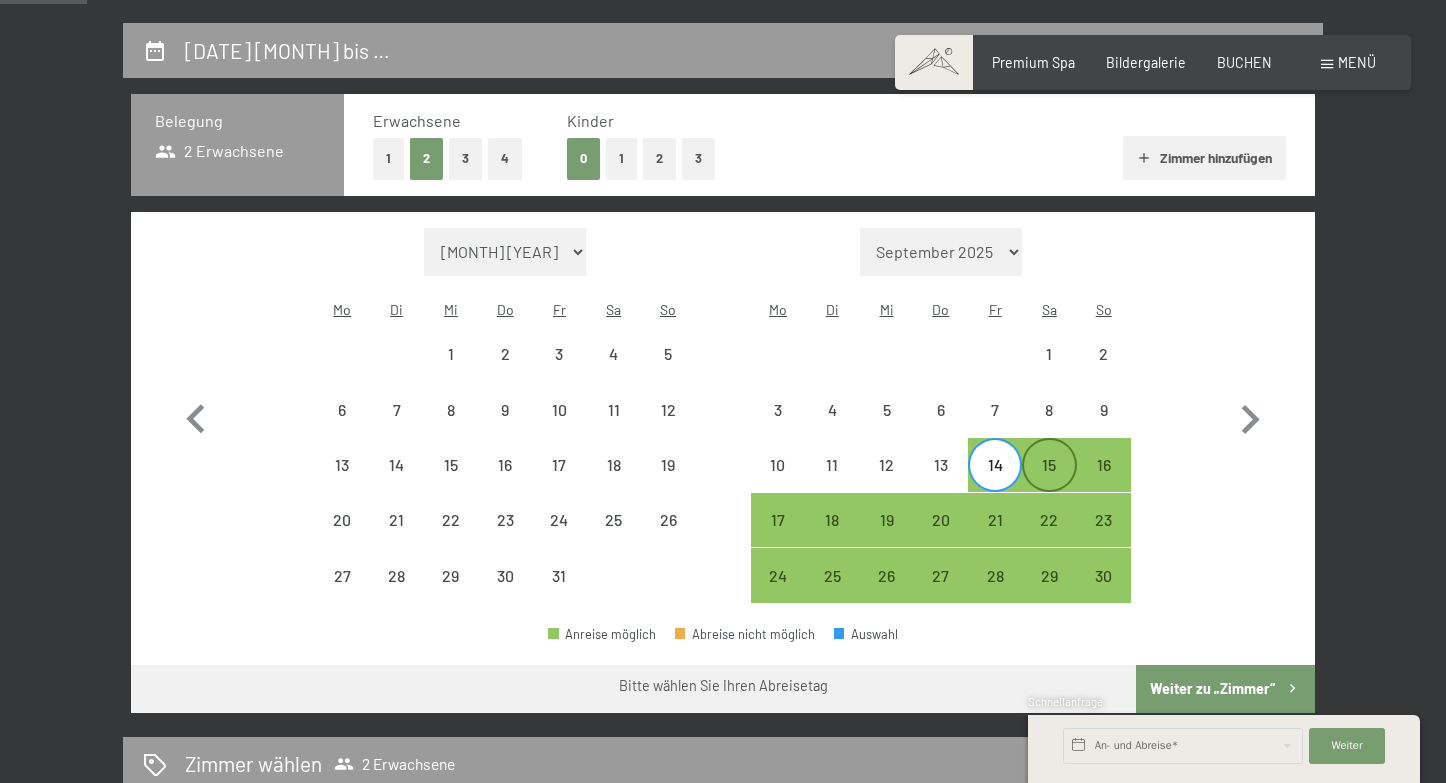 click on "15" at bounding box center (1049, 465) 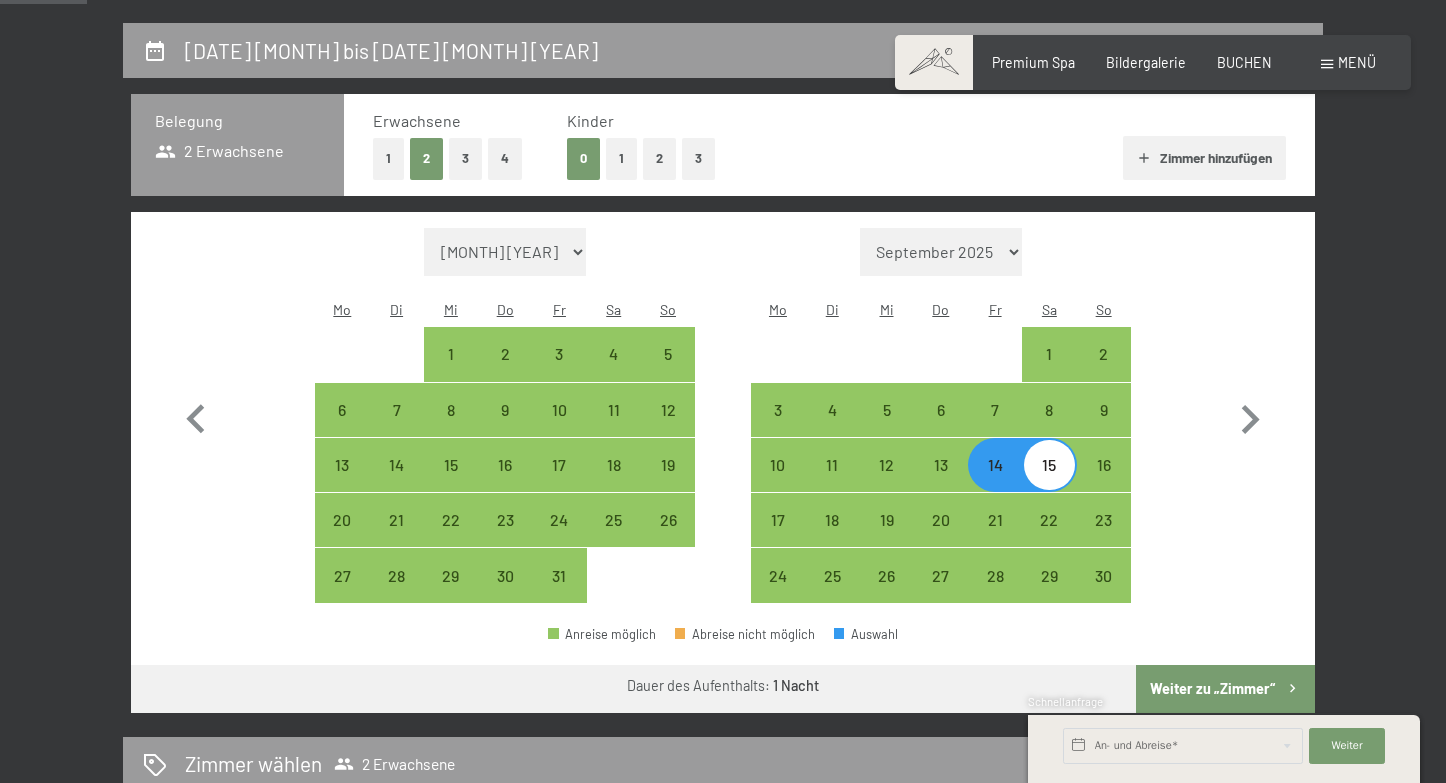 click on "15" at bounding box center (1049, 482) 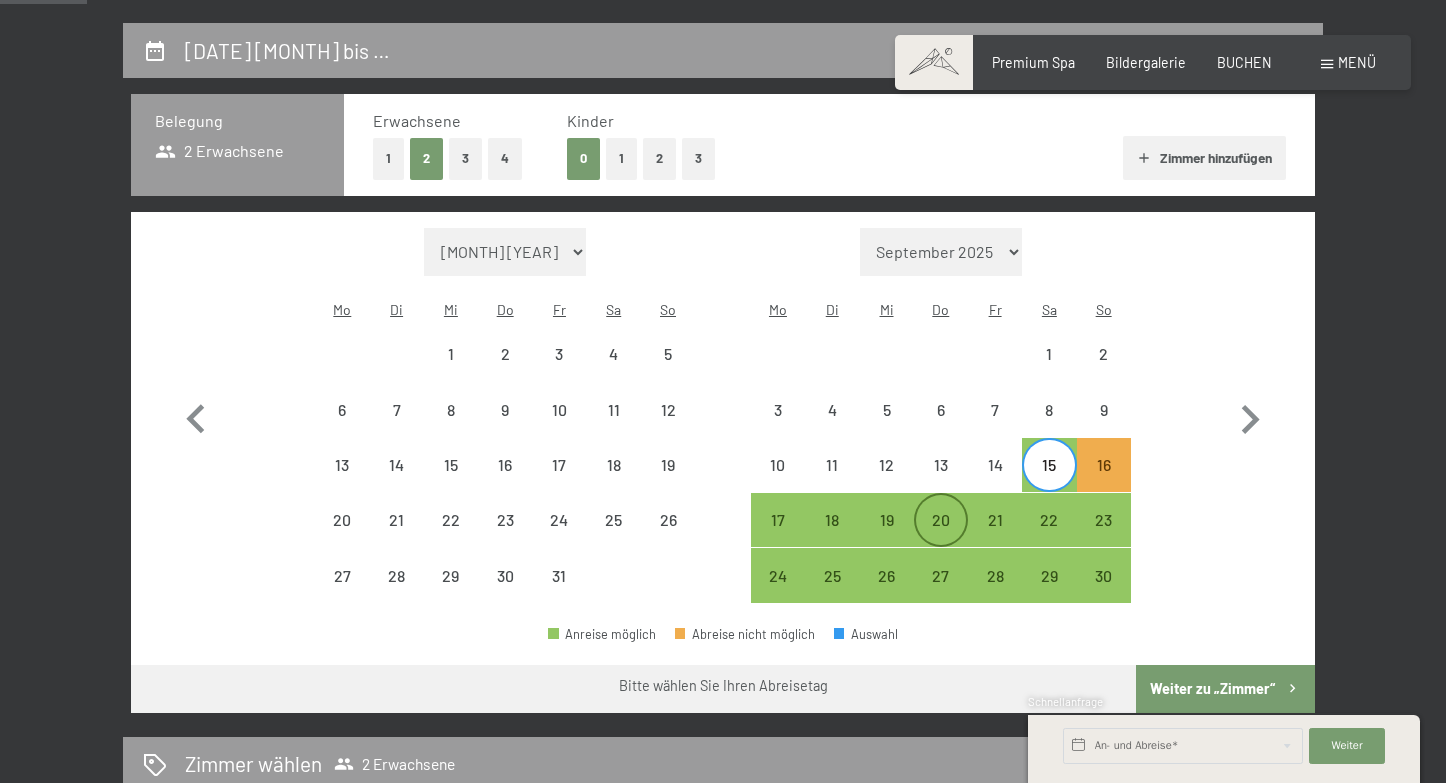 click on "20" at bounding box center [941, 537] 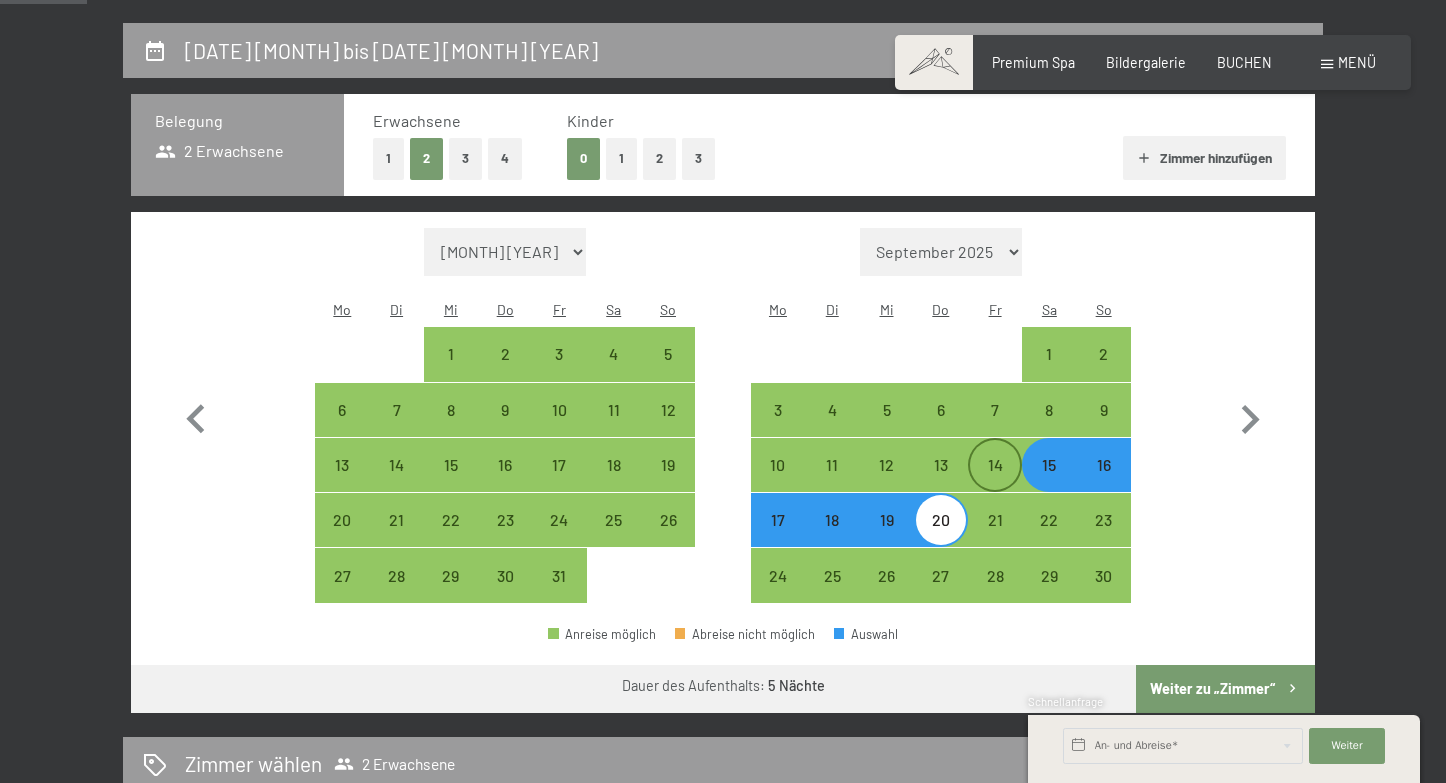 click on "14" at bounding box center (995, 482) 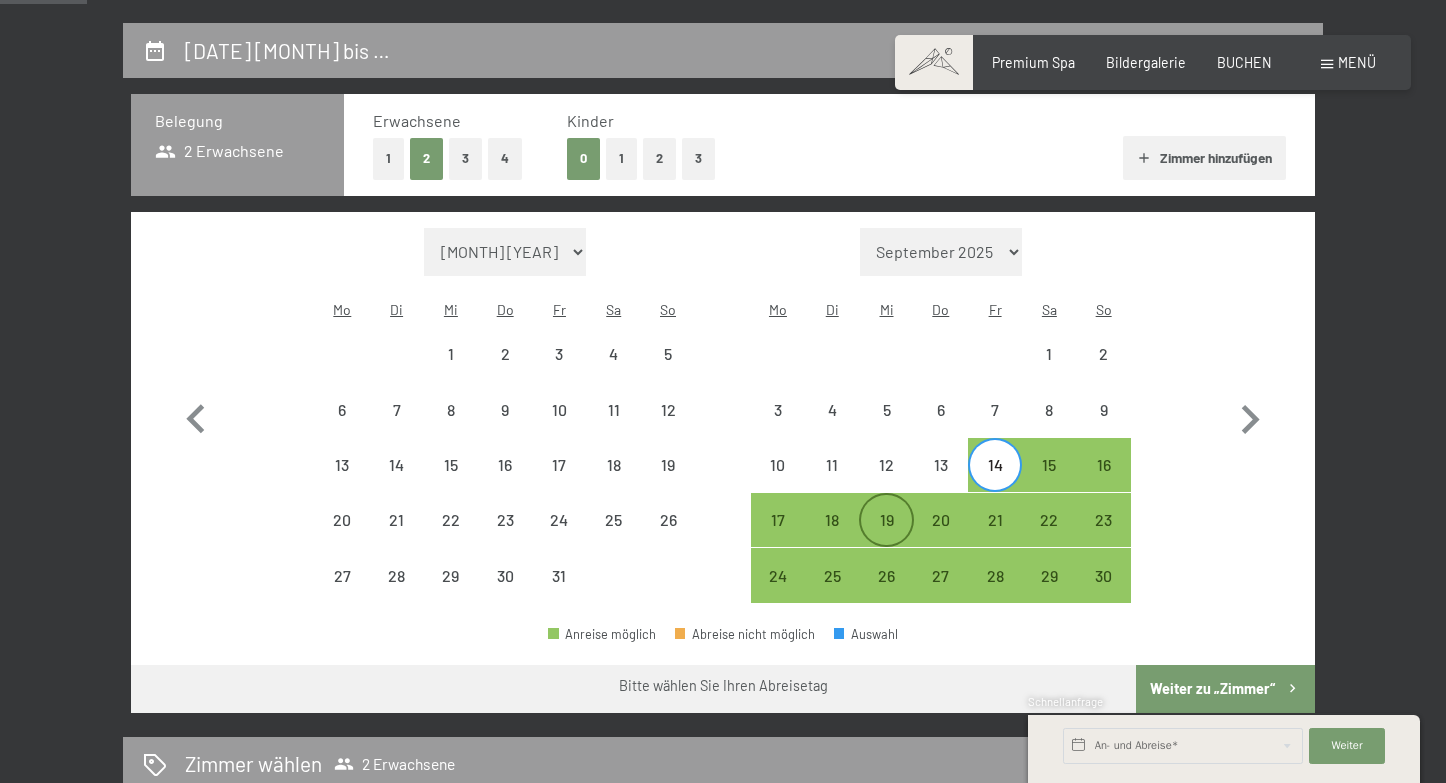 click on "19" at bounding box center [886, 537] 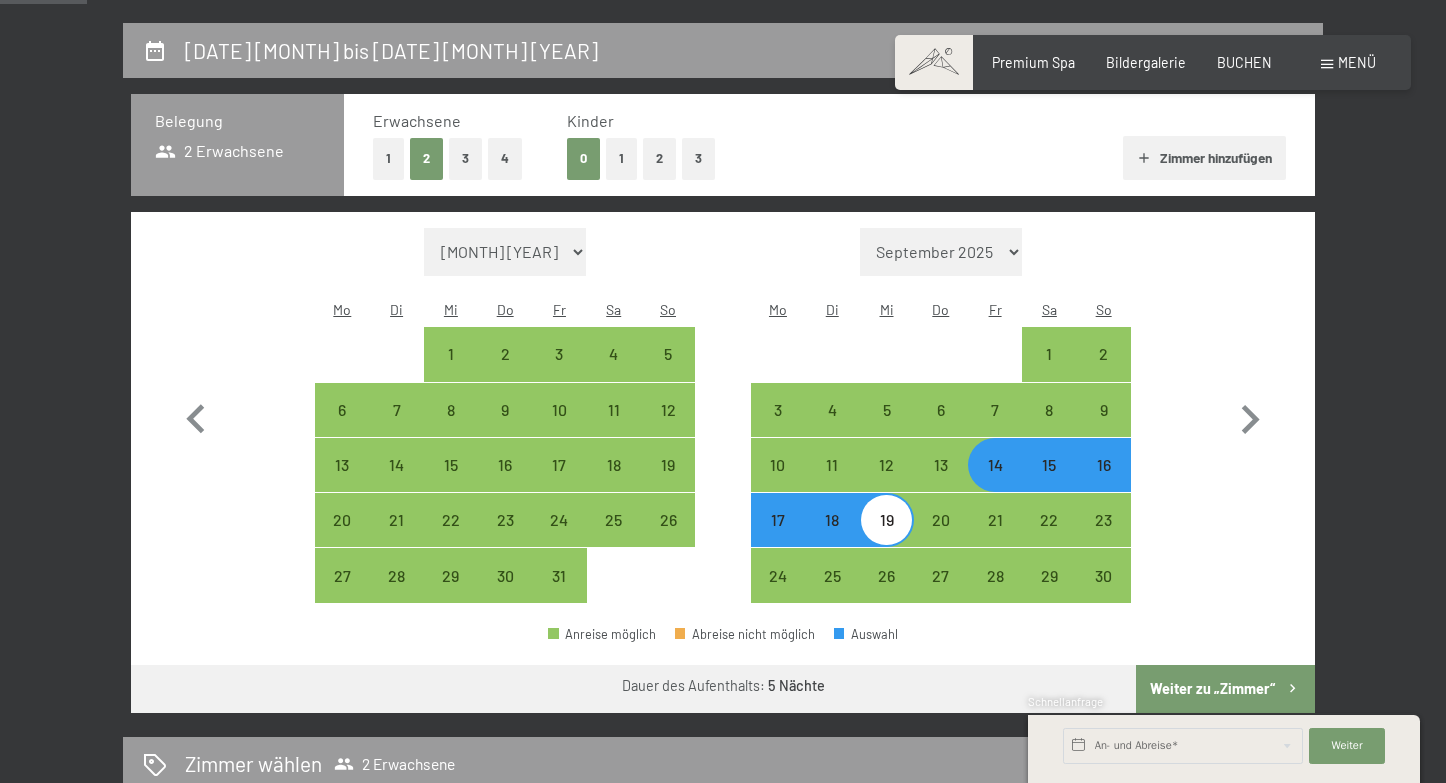 click on "15" at bounding box center (1049, 482) 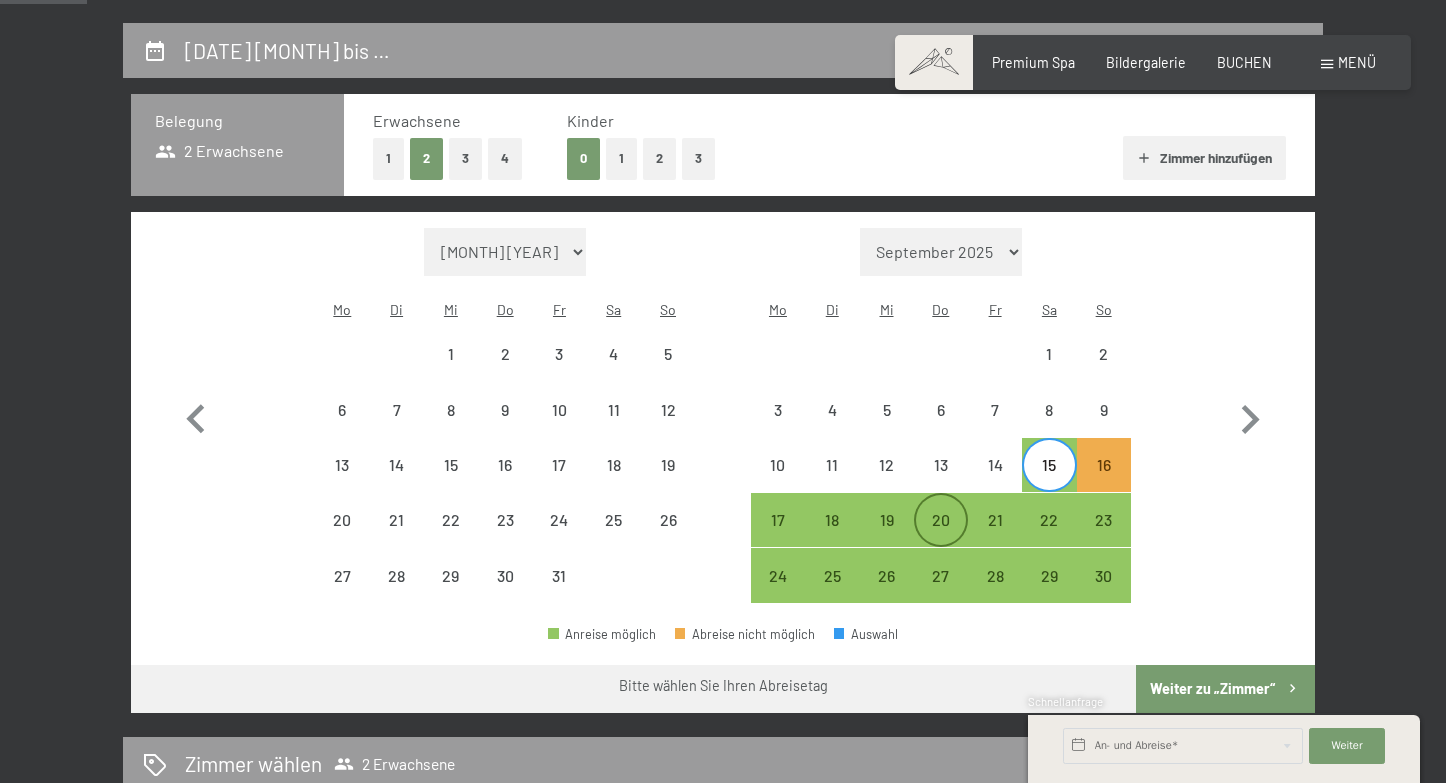 click on "20" at bounding box center [941, 537] 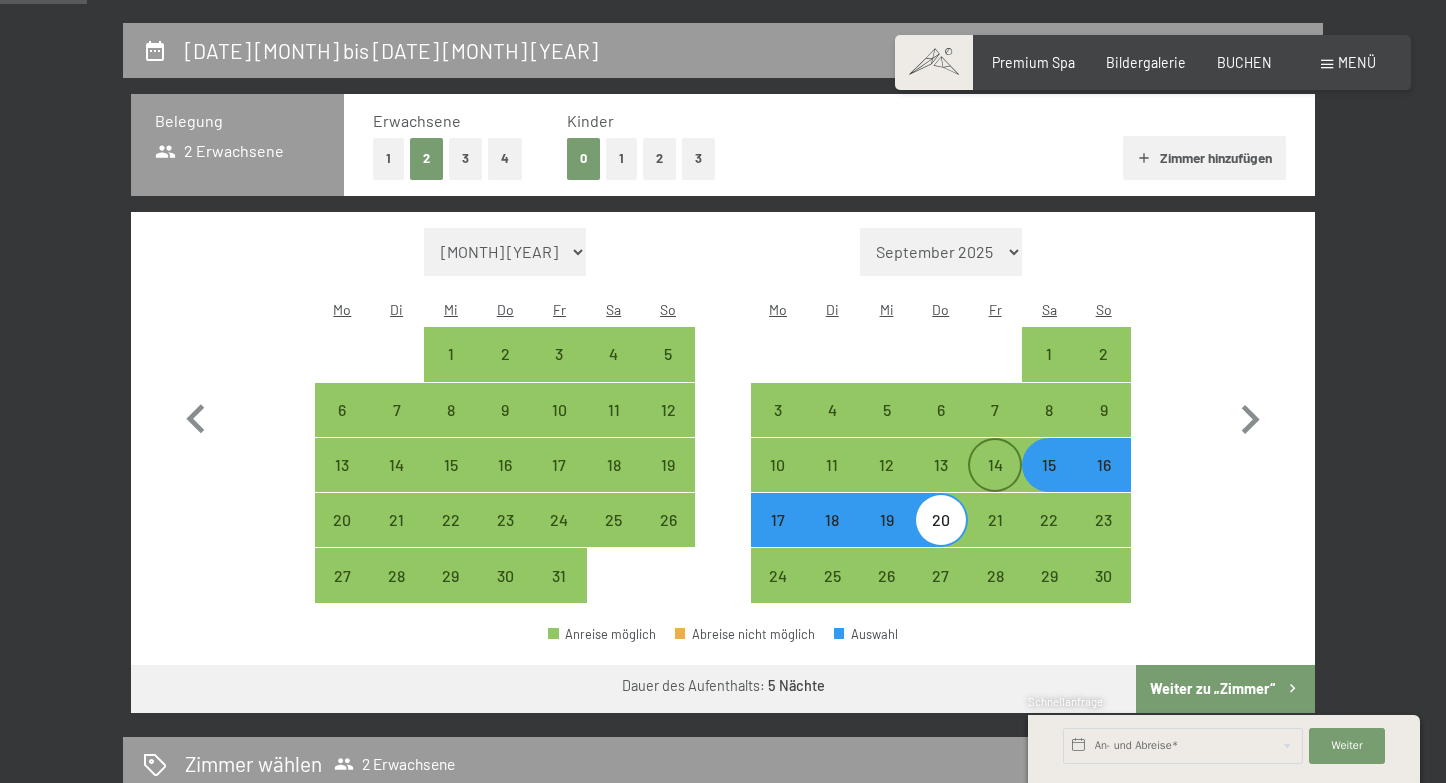 click on "14" at bounding box center [995, 482] 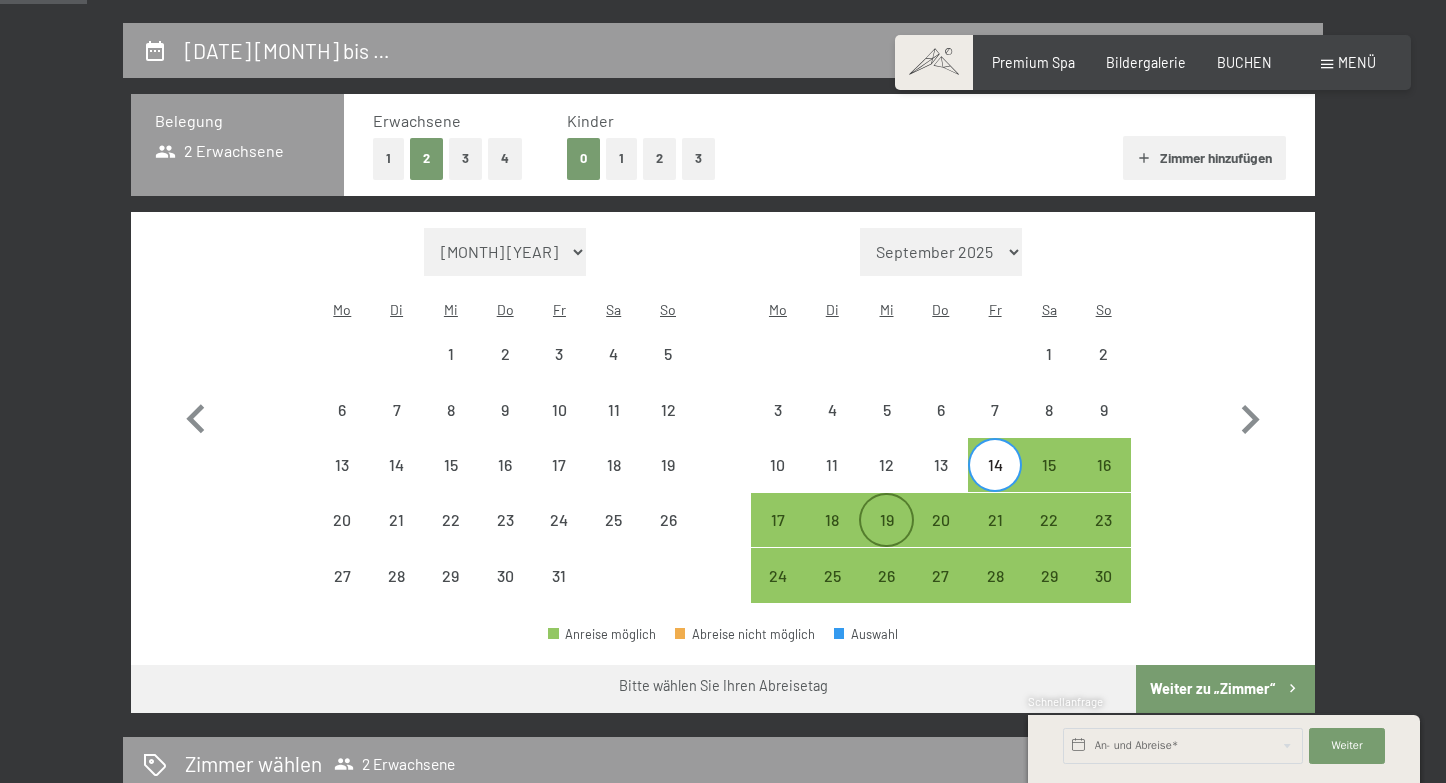 click on "19" at bounding box center [886, 537] 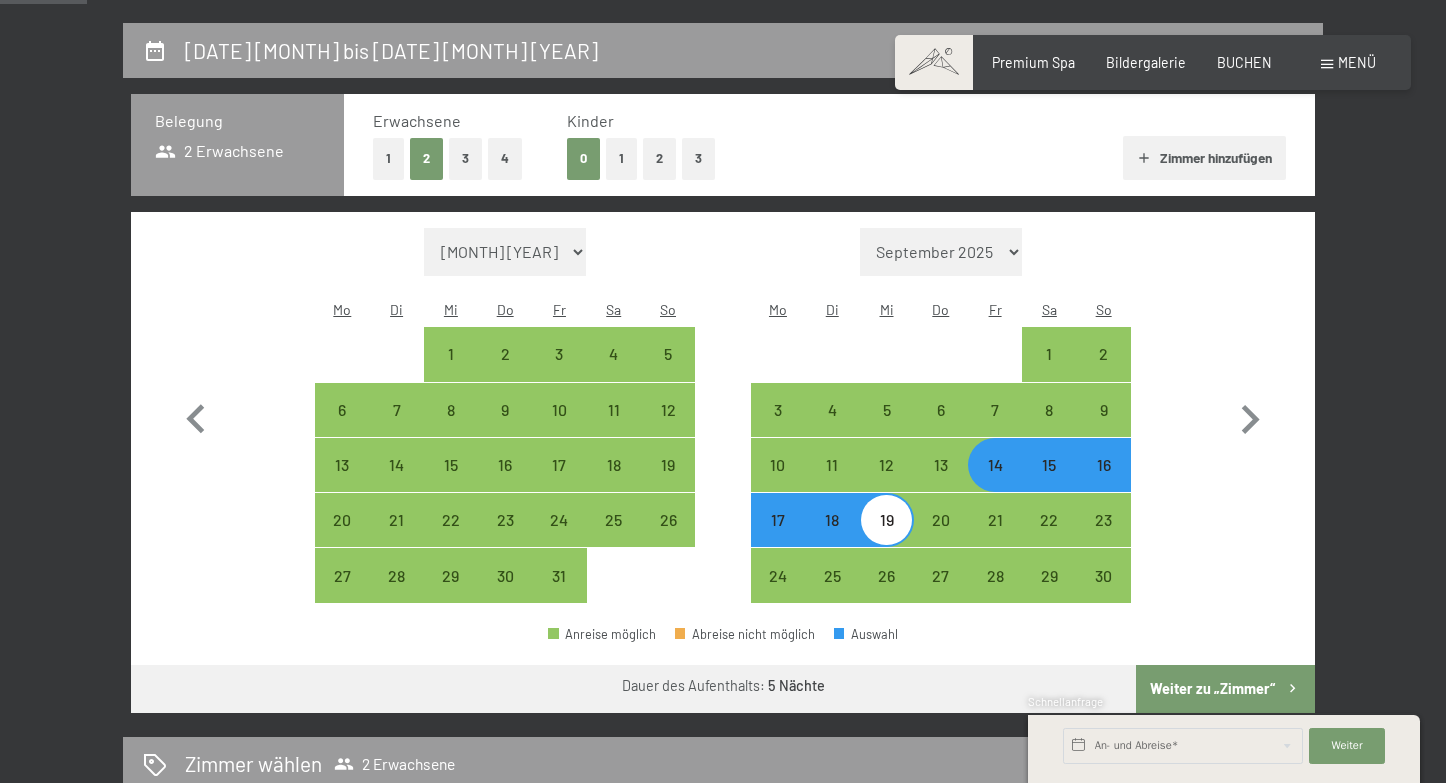 click on "Weiter zu „Zimmer“" at bounding box center [1225, 689] 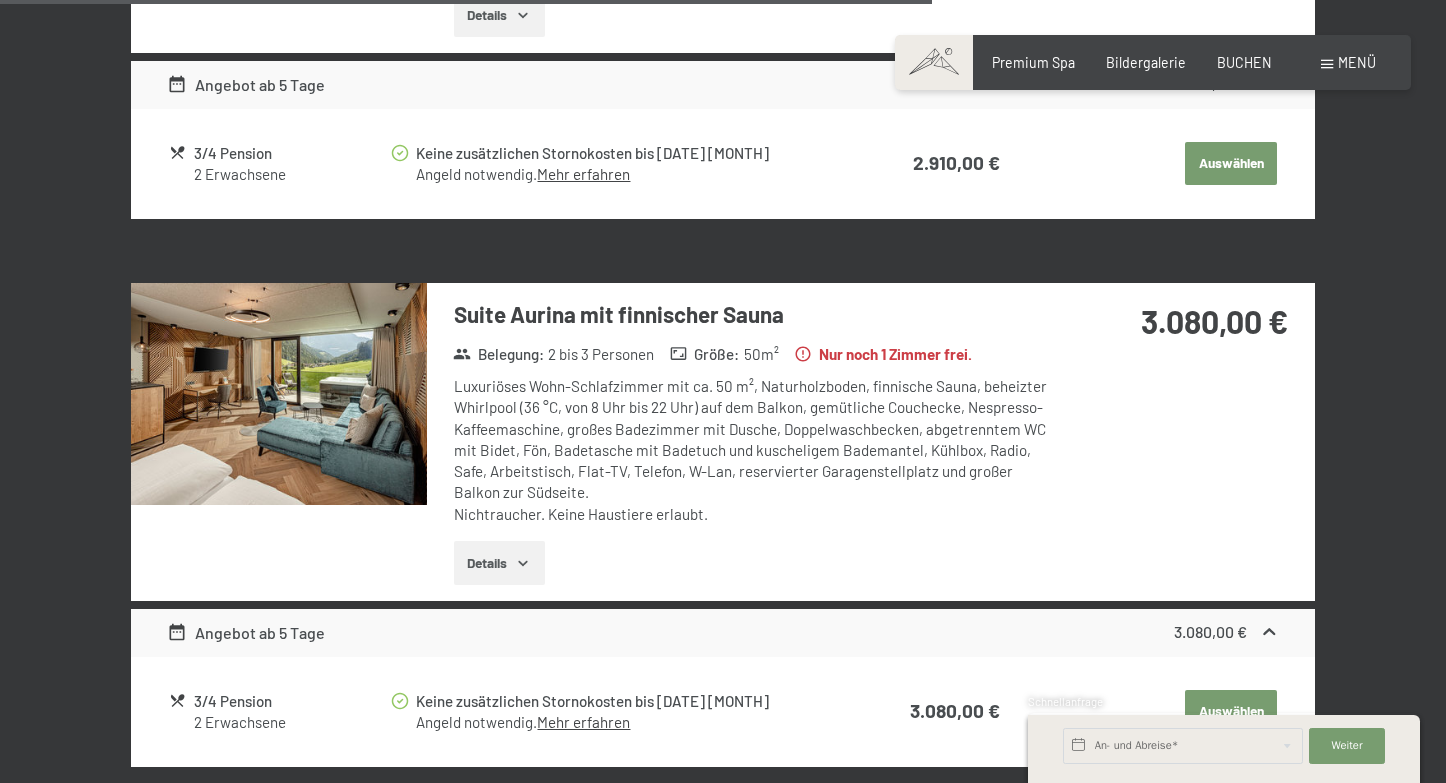 scroll, scrollTop: 3694, scrollLeft: 0, axis: vertical 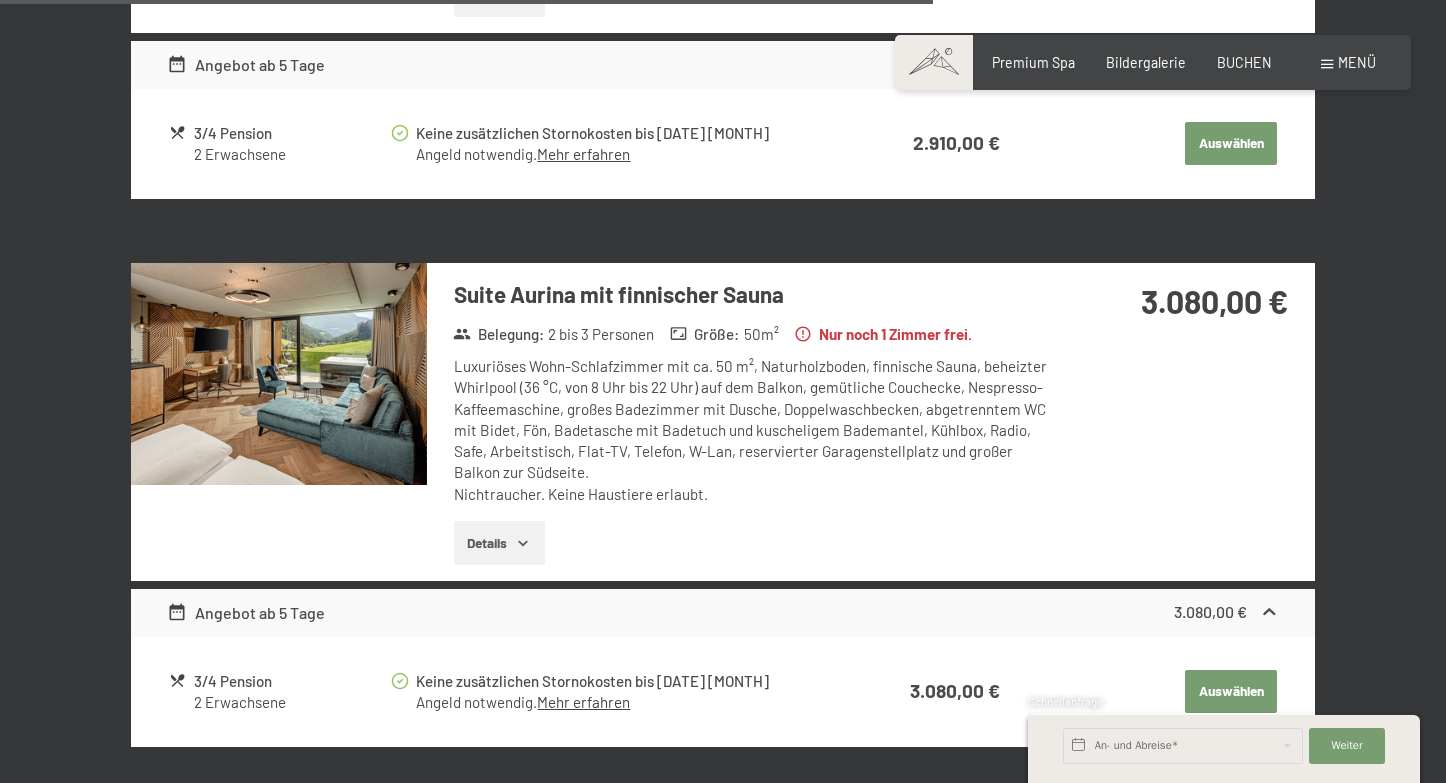 click on "Auswählen" at bounding box center [1231, -2660] 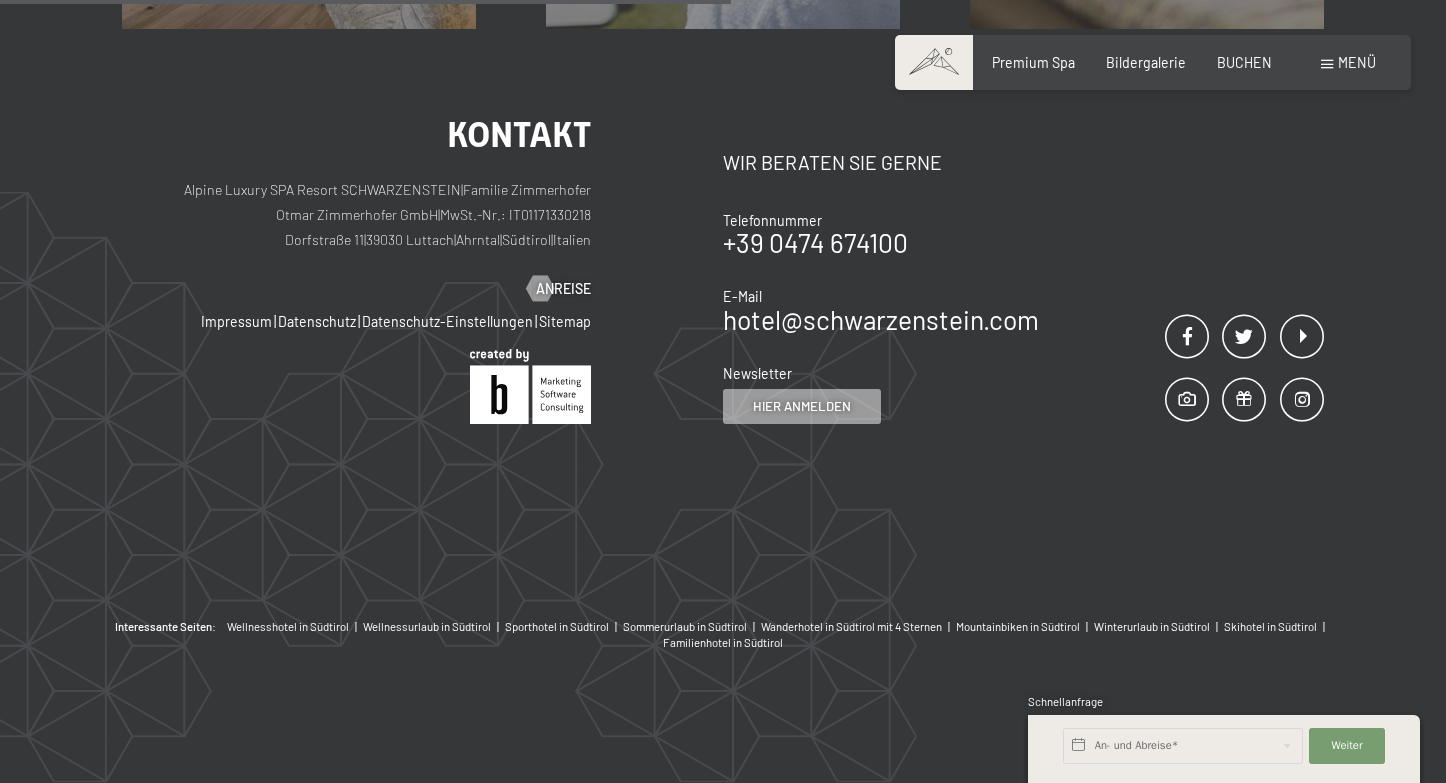 scroll, scrollTop: 418, scrollLeft: 0, axis: vertical 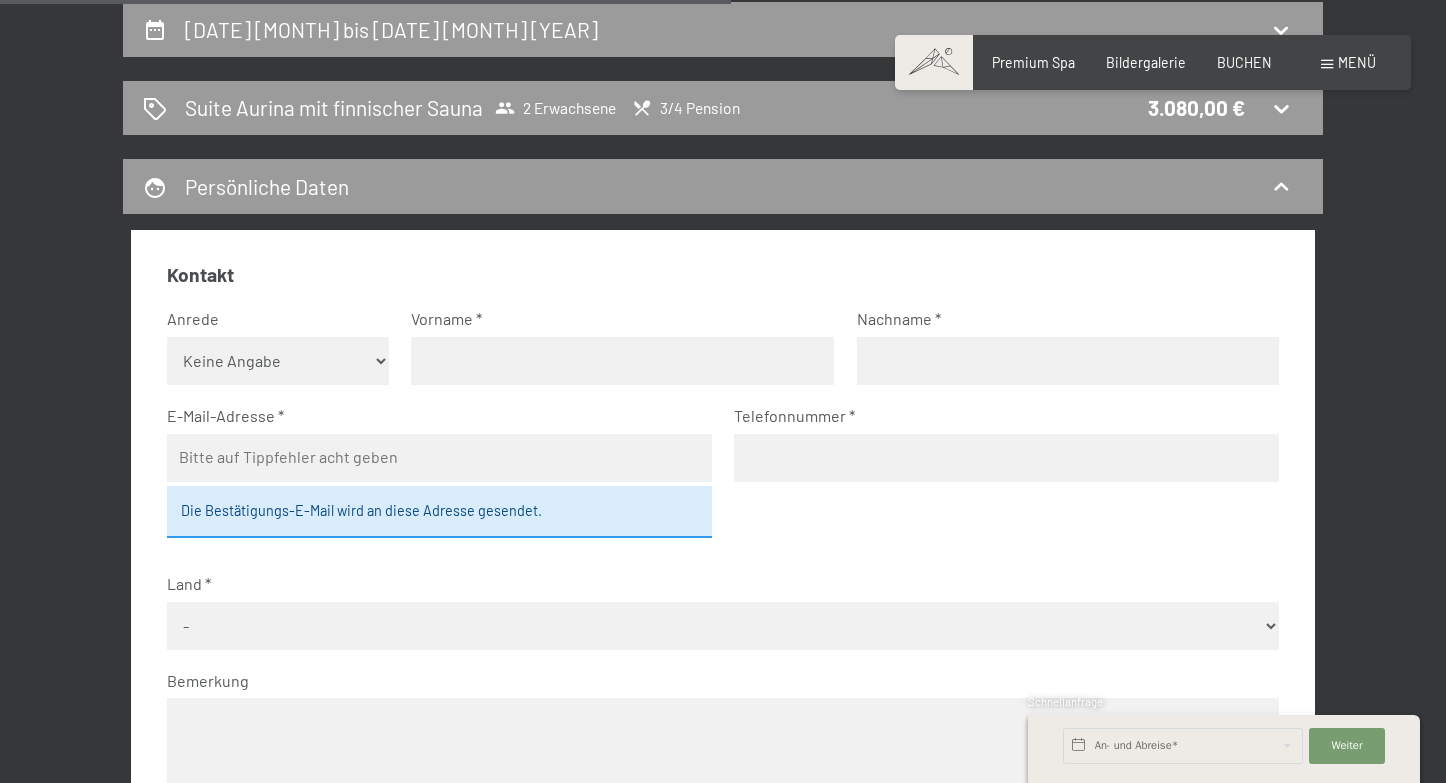 select on "f" 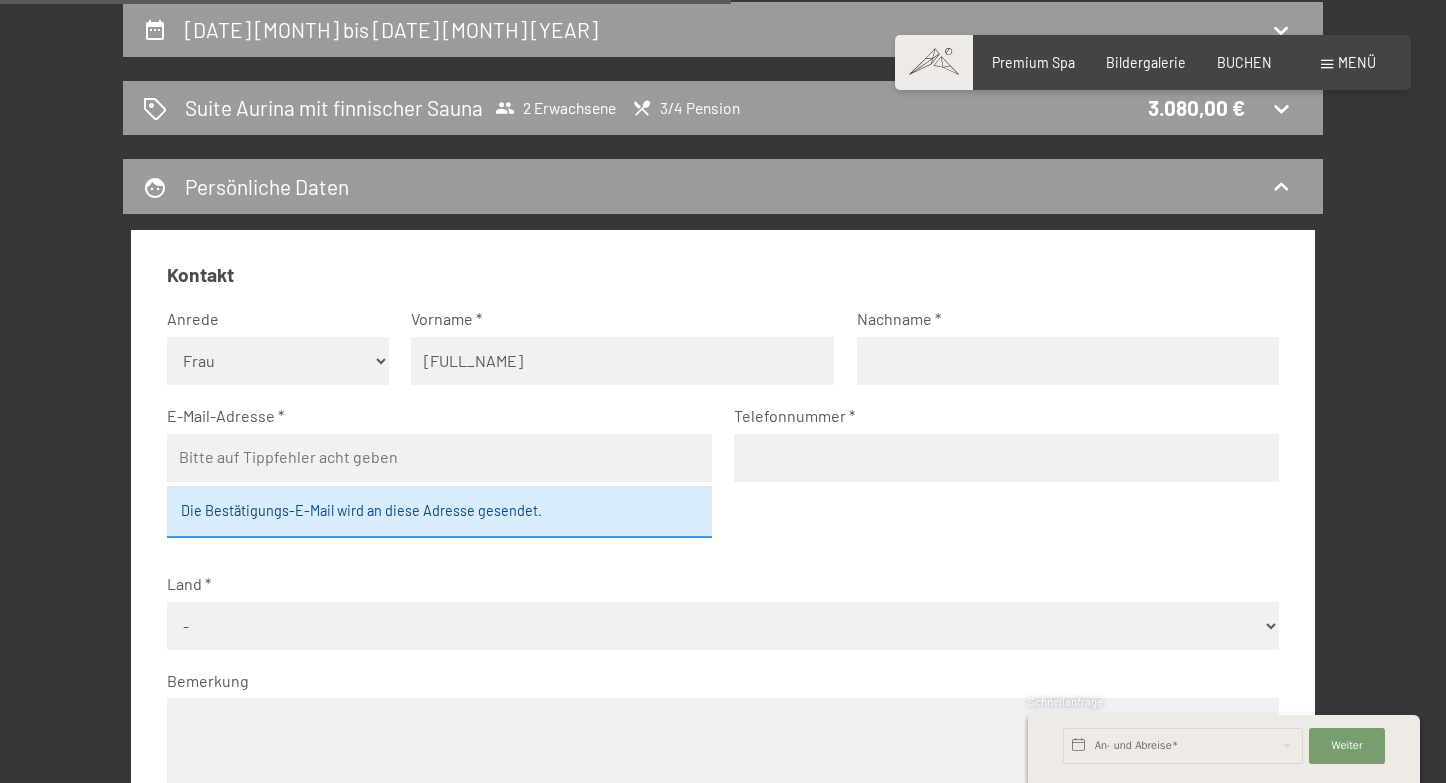 type on "Sonja" 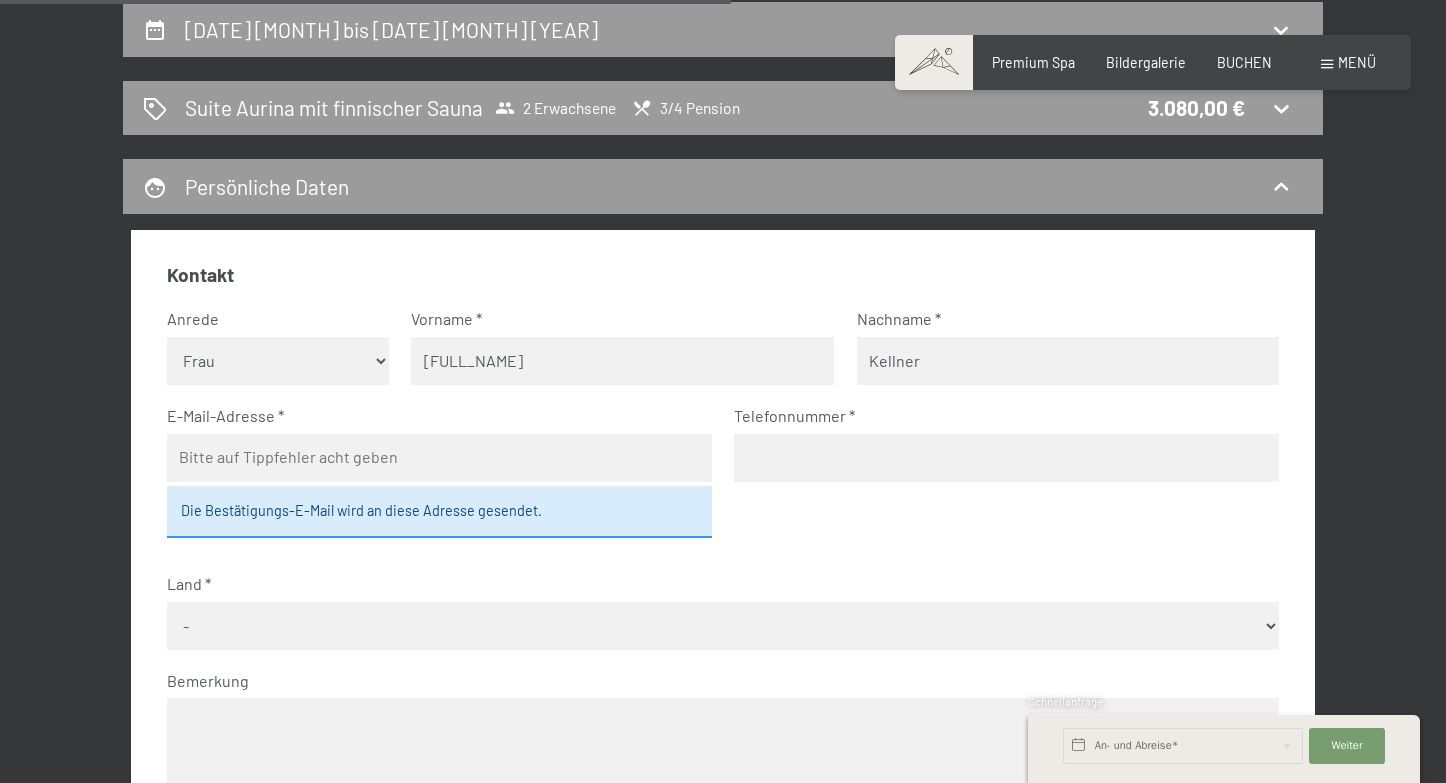 type on "Kellner" 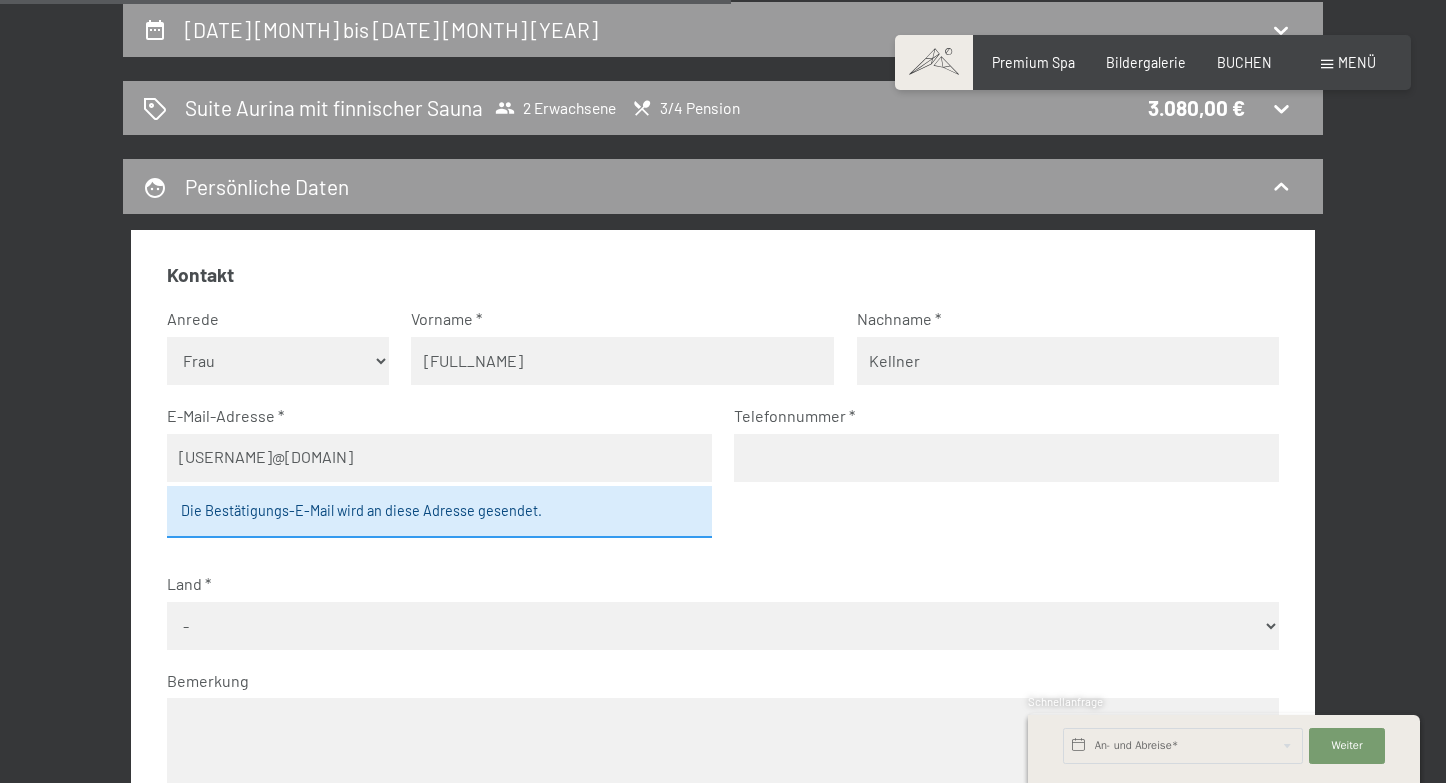 type on "sonja_kellner@gmx.at" 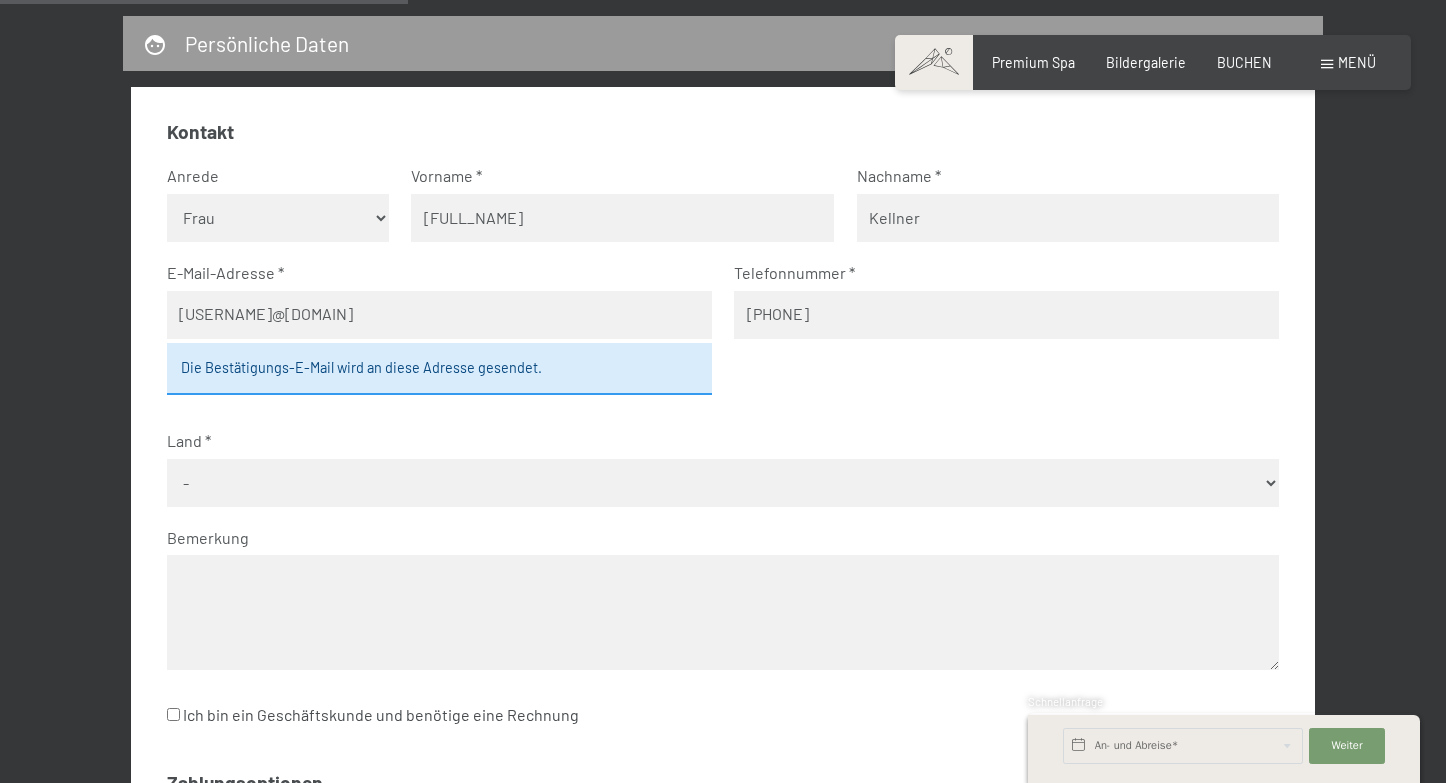 scroll, scrollTop: 610, scrollLeft: 0, axis: vertical 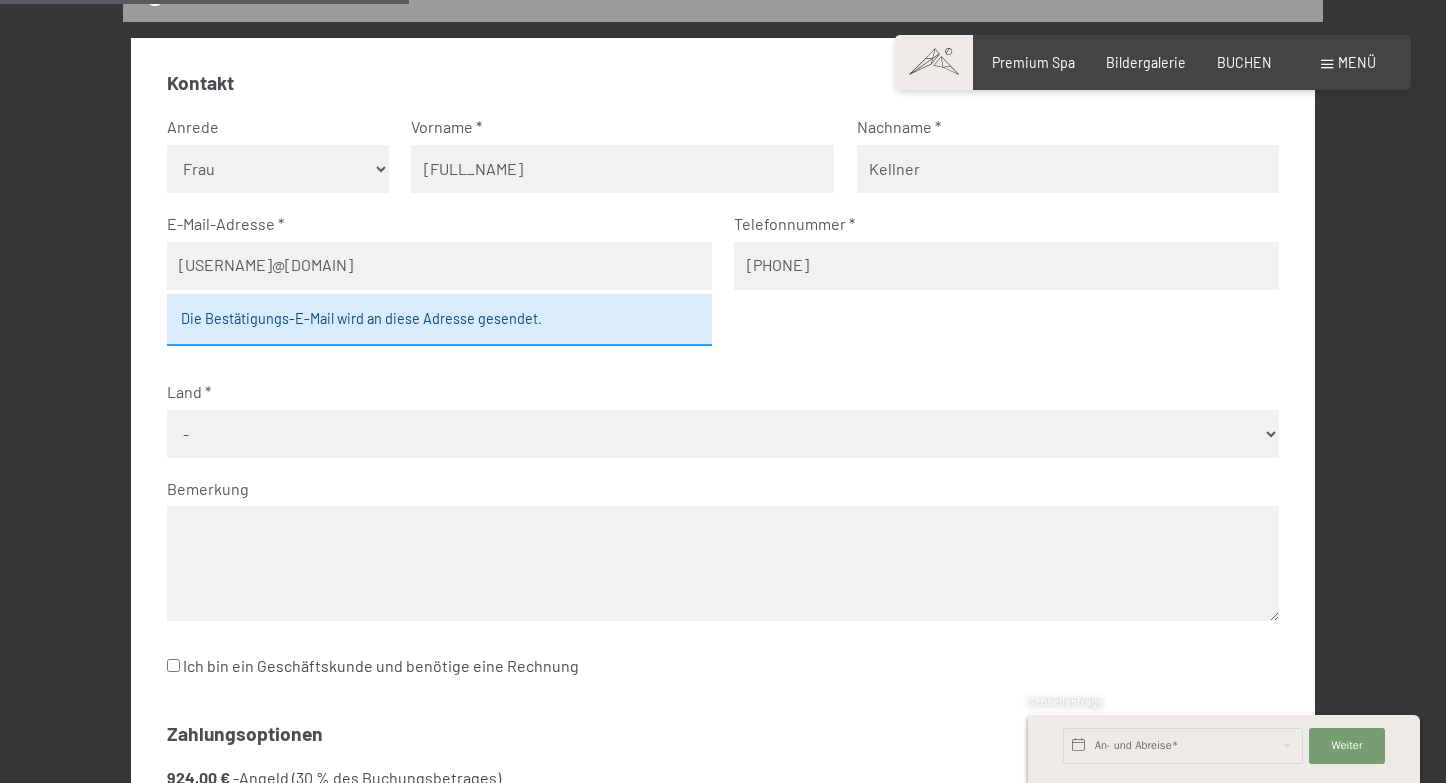 type on "06645434760" 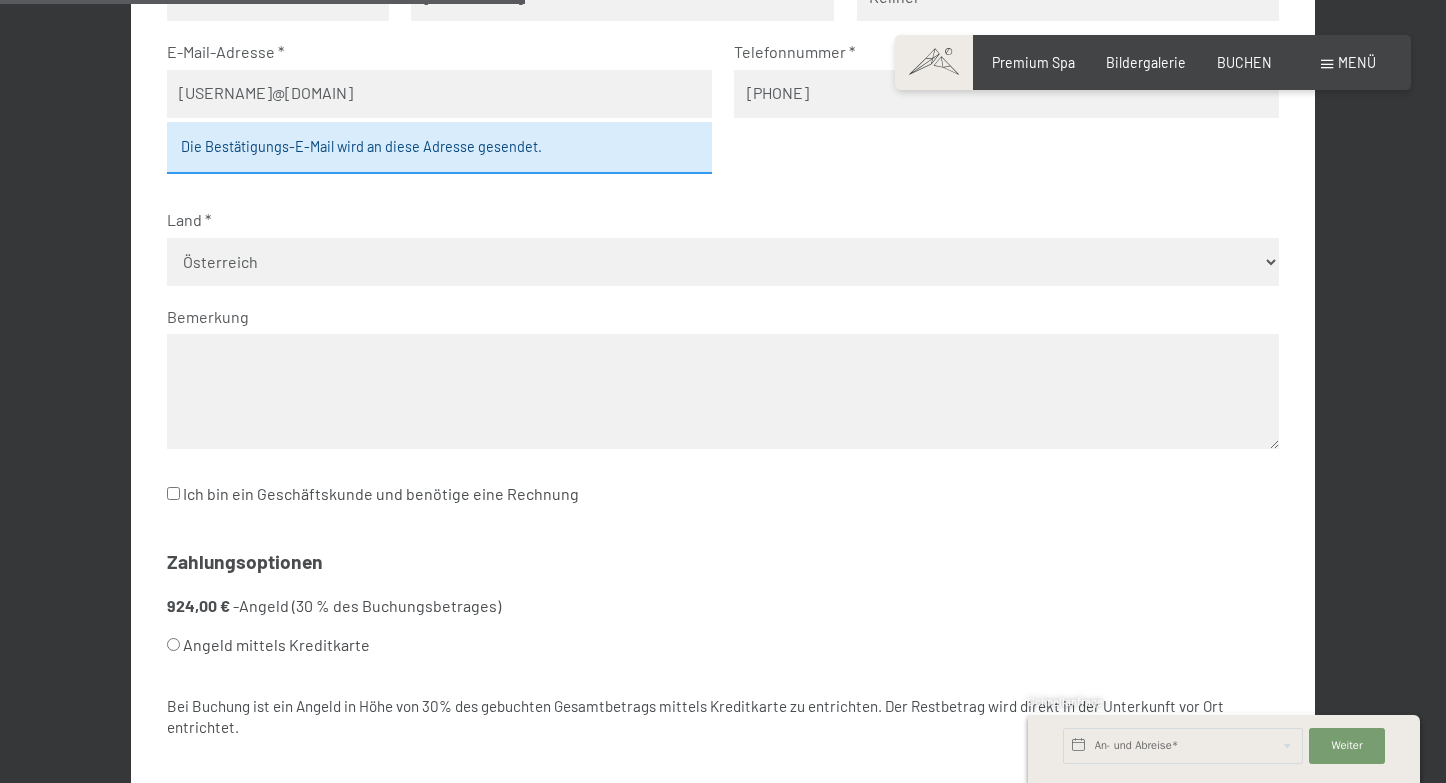 scroll, scrollTop: 787, scrollLeft: 0, axis: vertical 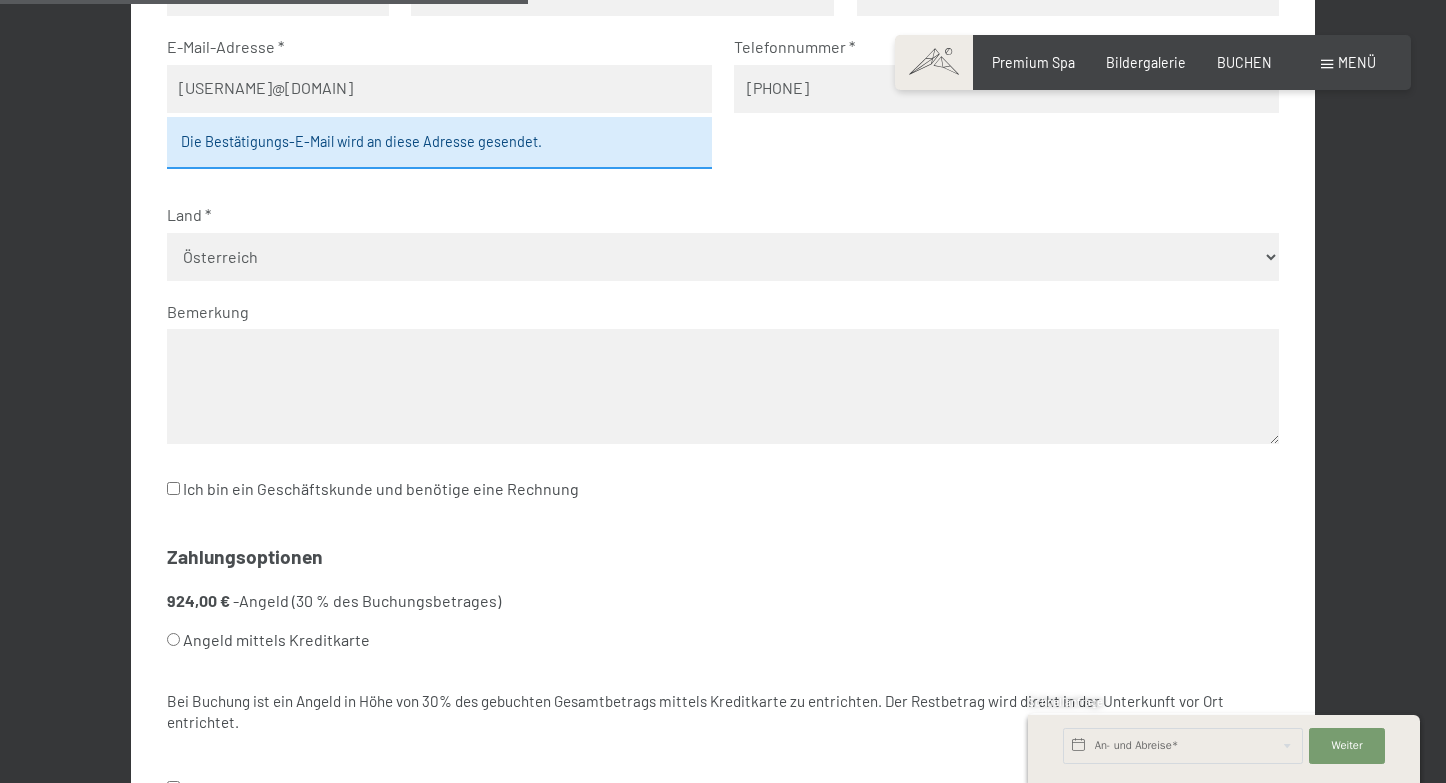 click on "Ich bin ein Geschäftskunde und benötige eine Rechnung" at bounding box center [373, 489] 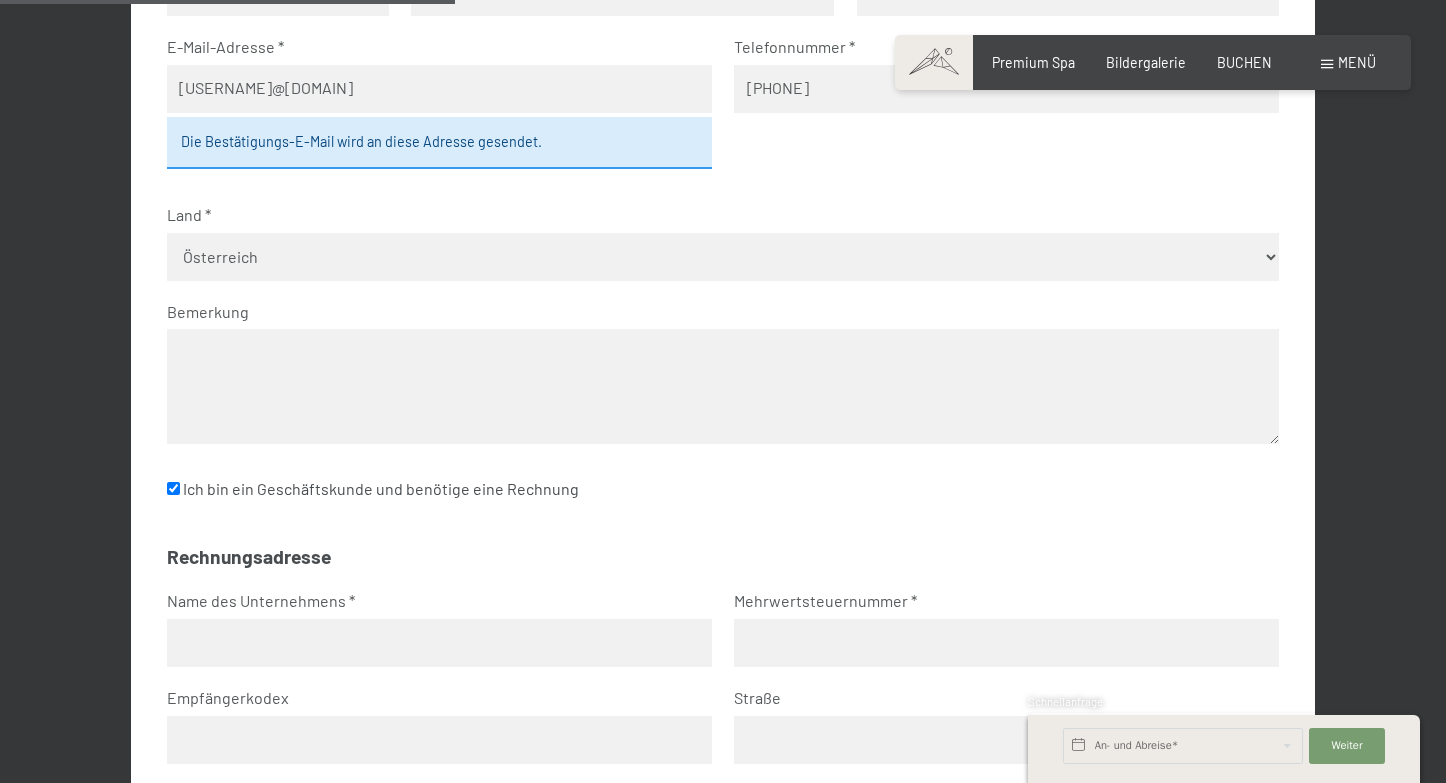 scroll, scrollTop: 813, scrollLeft: 0, axis: vertical 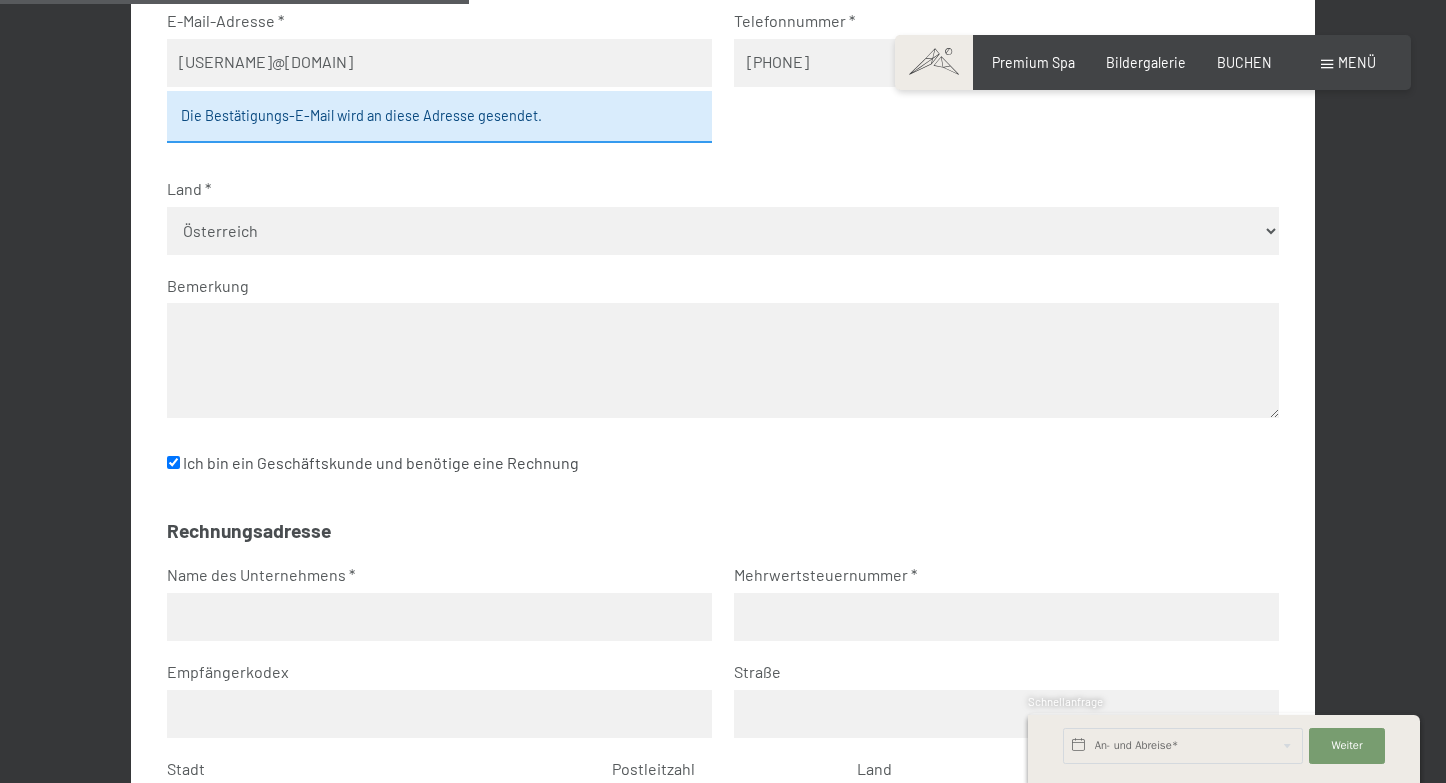 click on "Ich bin ein Geschäftskunde und benötige eine Rechnung" at bounding box center [173, 462] 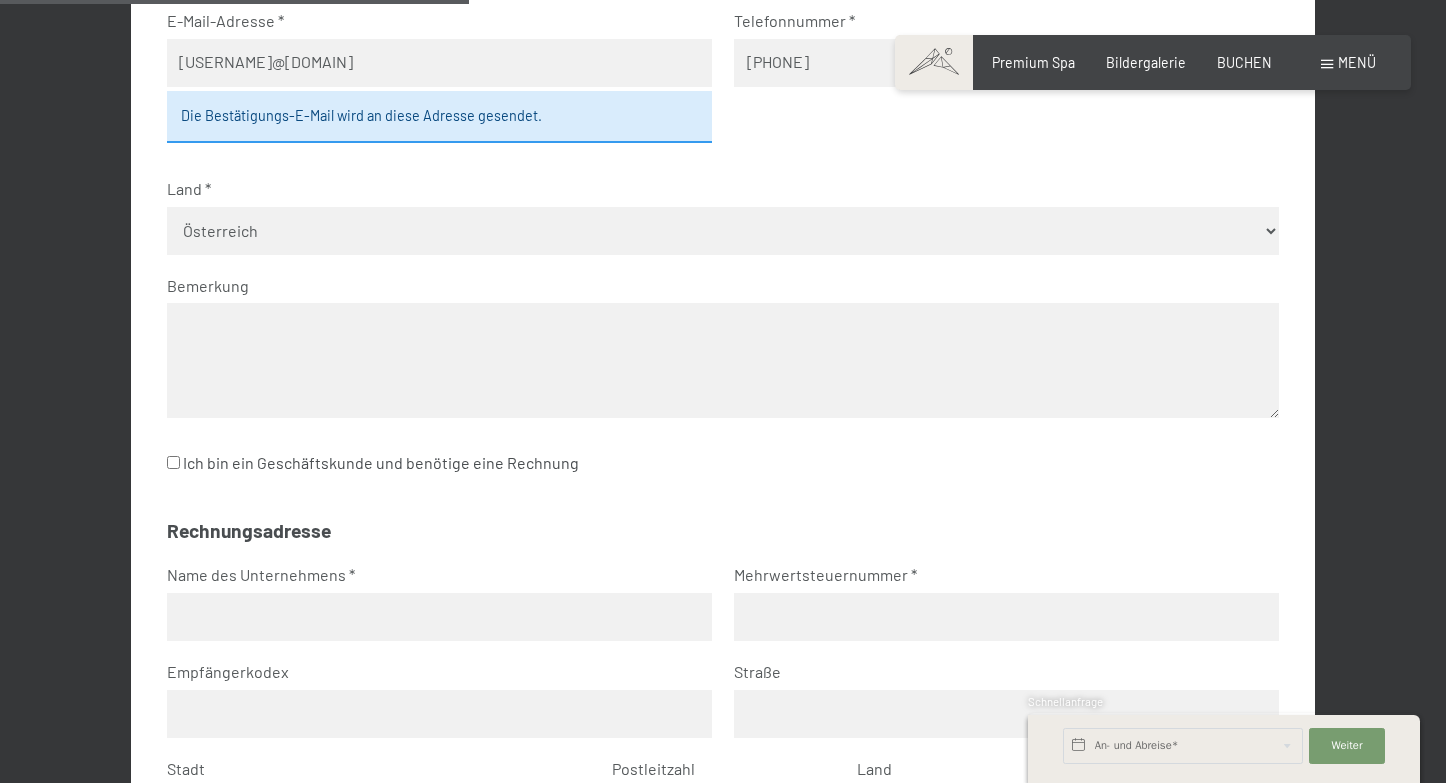 checkbox on "false" 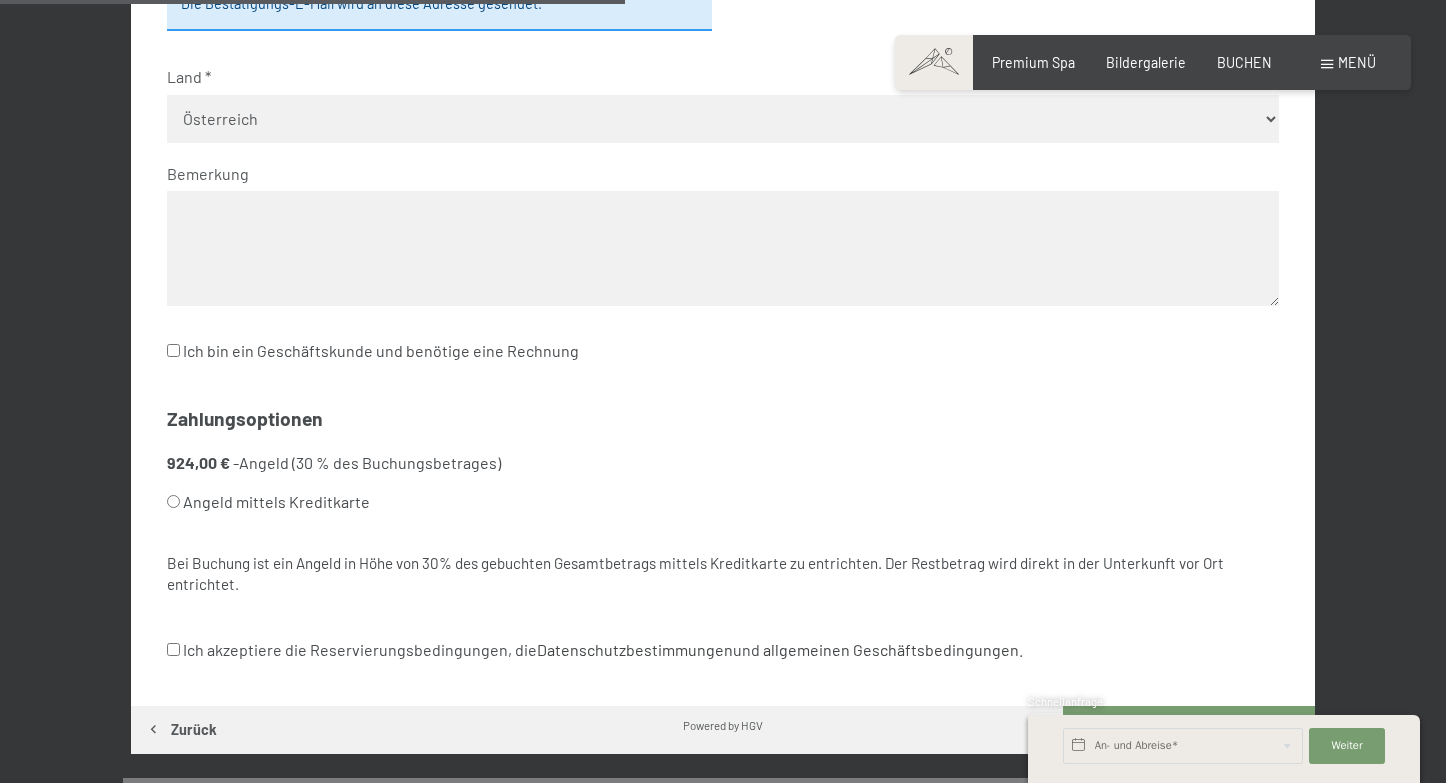 scroll, scrollTop: 932, scrollLeft: 0, axis: vertical 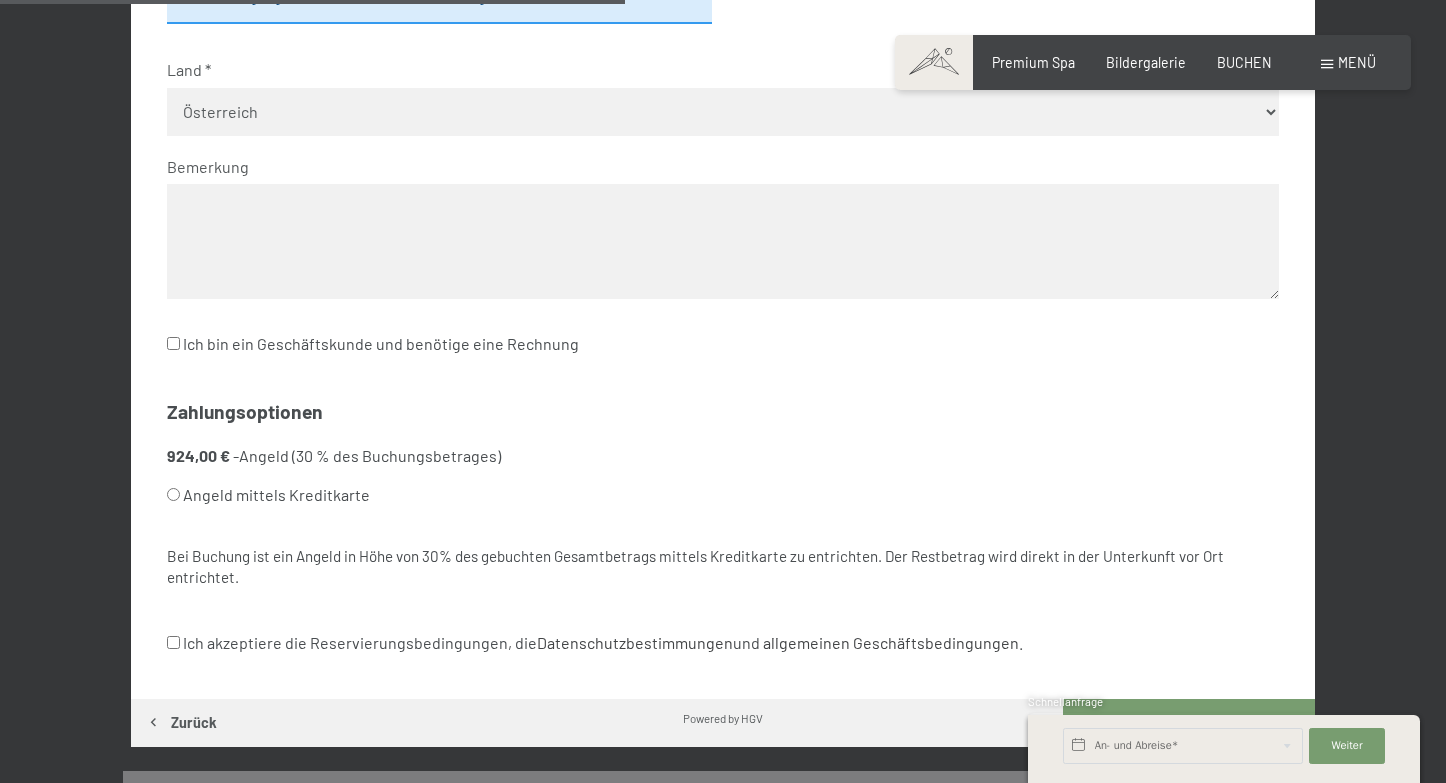 click on "Angeld mittels Kreditkarte" at bounding box center [173, 494] 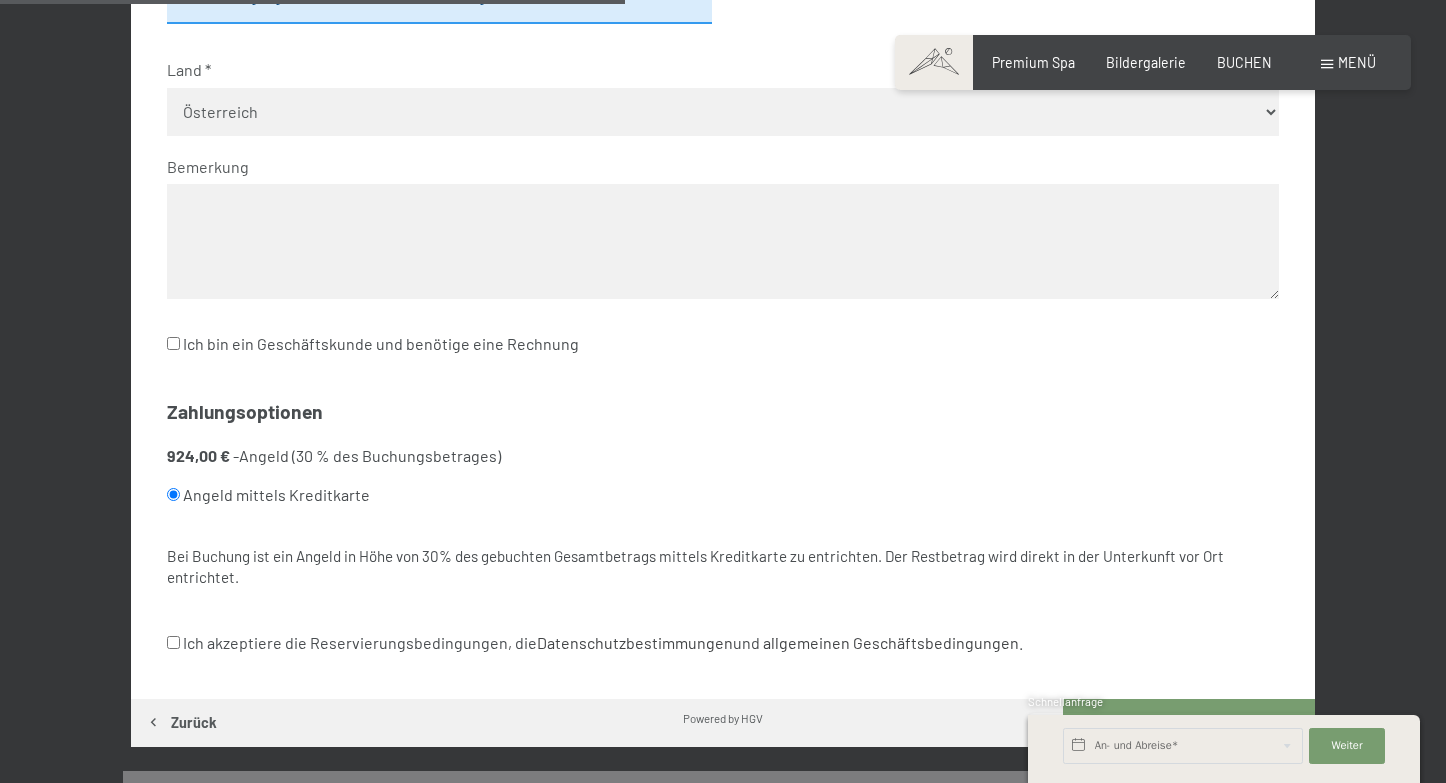radio on "true" 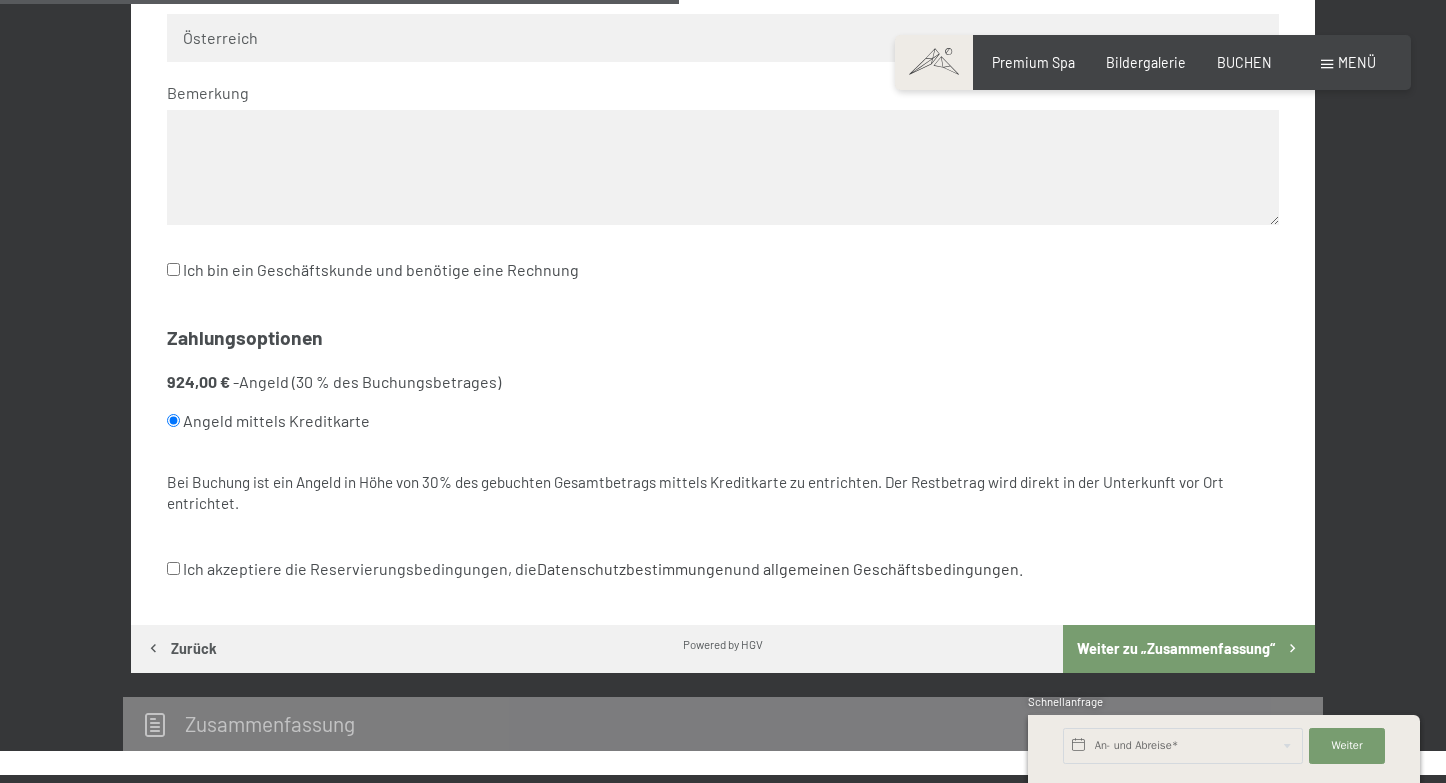 scroll, scrollTop: 1012, scrollLeft: 0, axis: vertical 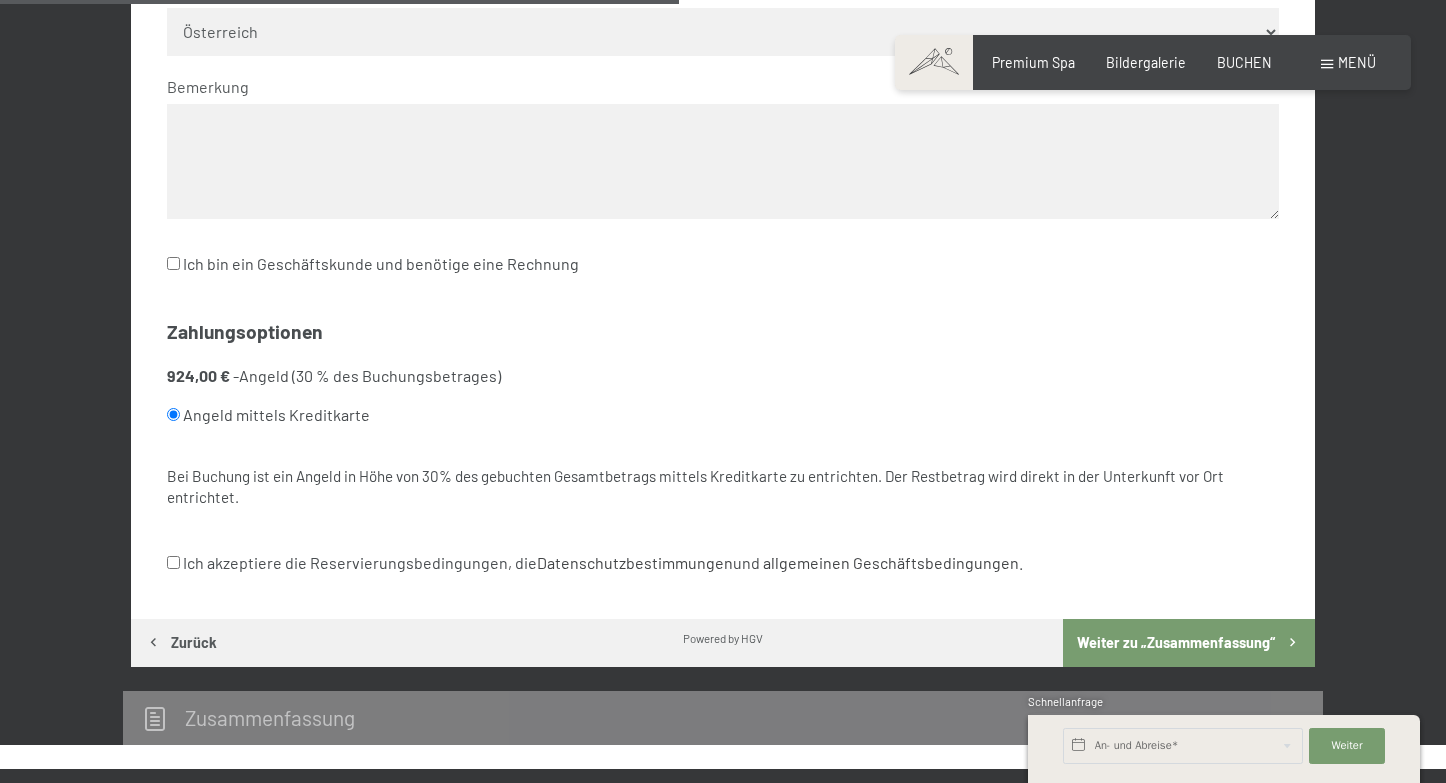 click on "Ich akzeptiere die Reservierungsbedingungen, die  Datenschutzbestimmungen  und   allgemeinen Geschäftsbedingungen ." at bounding box center (173, 562) 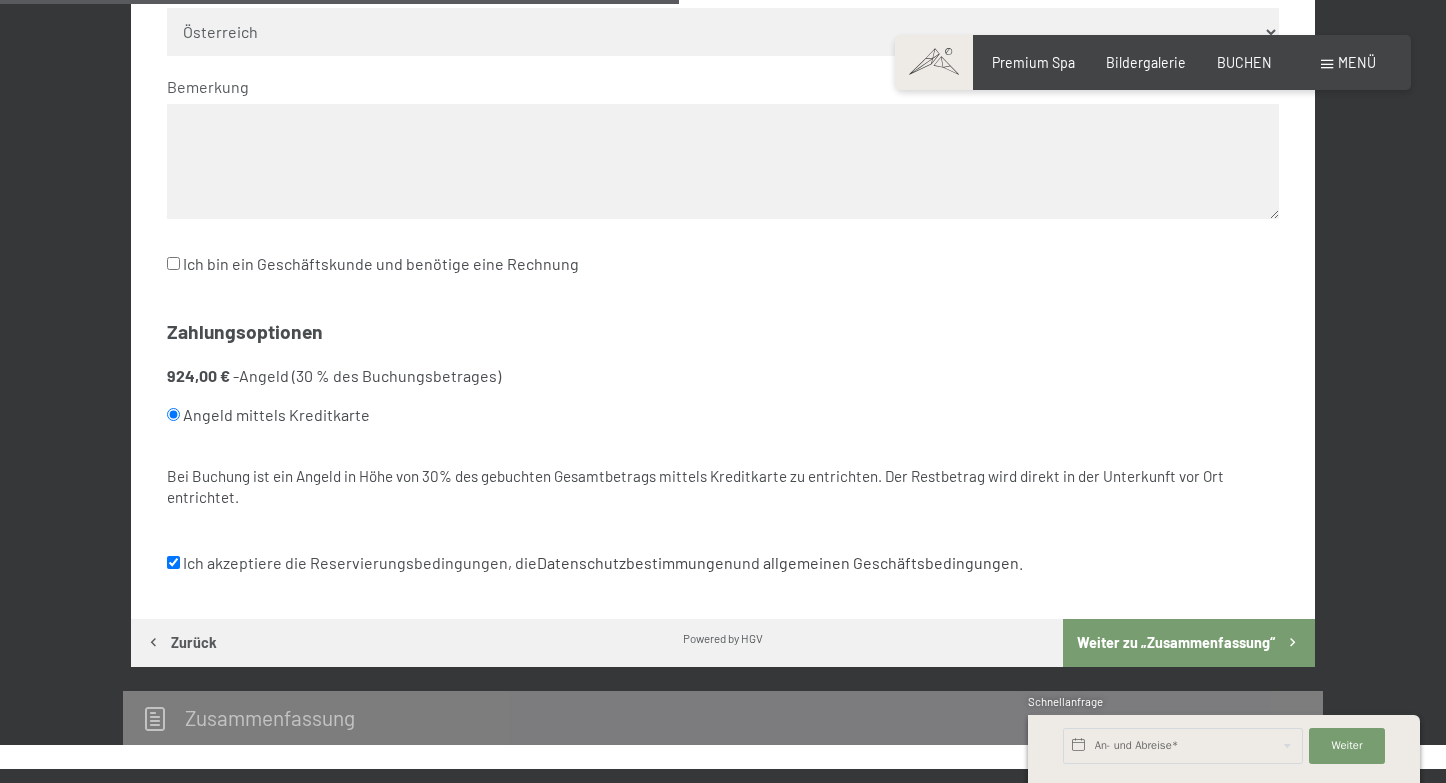 checkbox on "true" 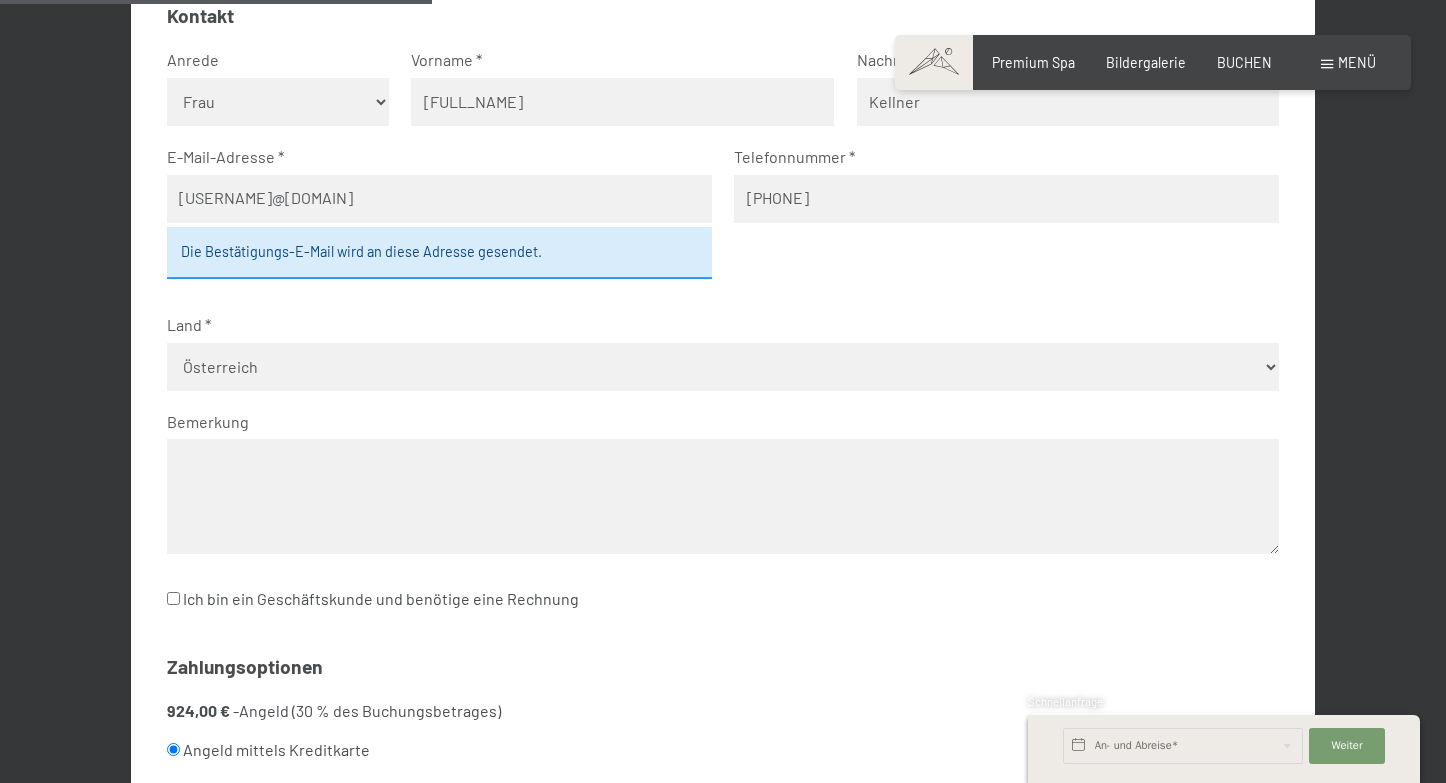 scroll, scrollTop: 680, scrollLeft: 0, axis: vertical 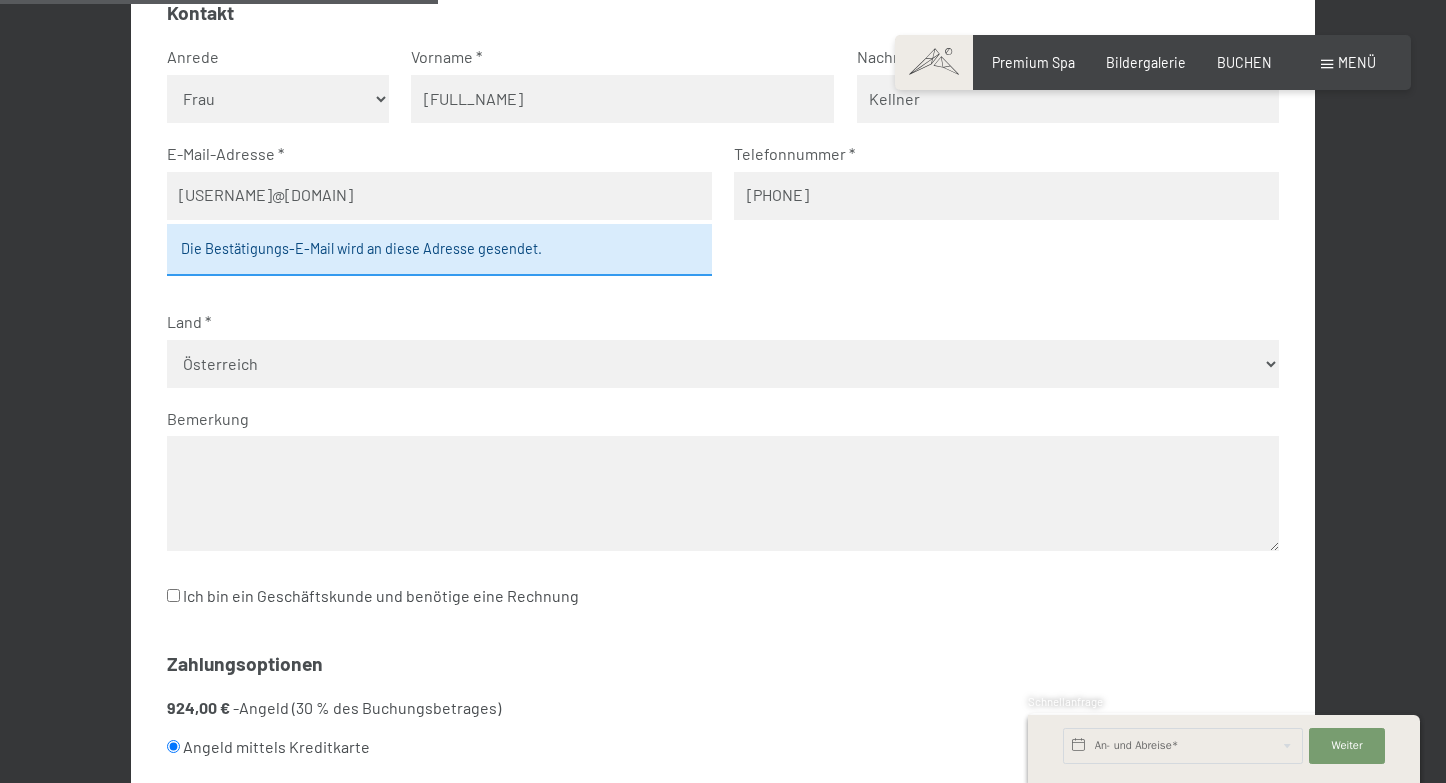 click at bounding box center (723, 493) 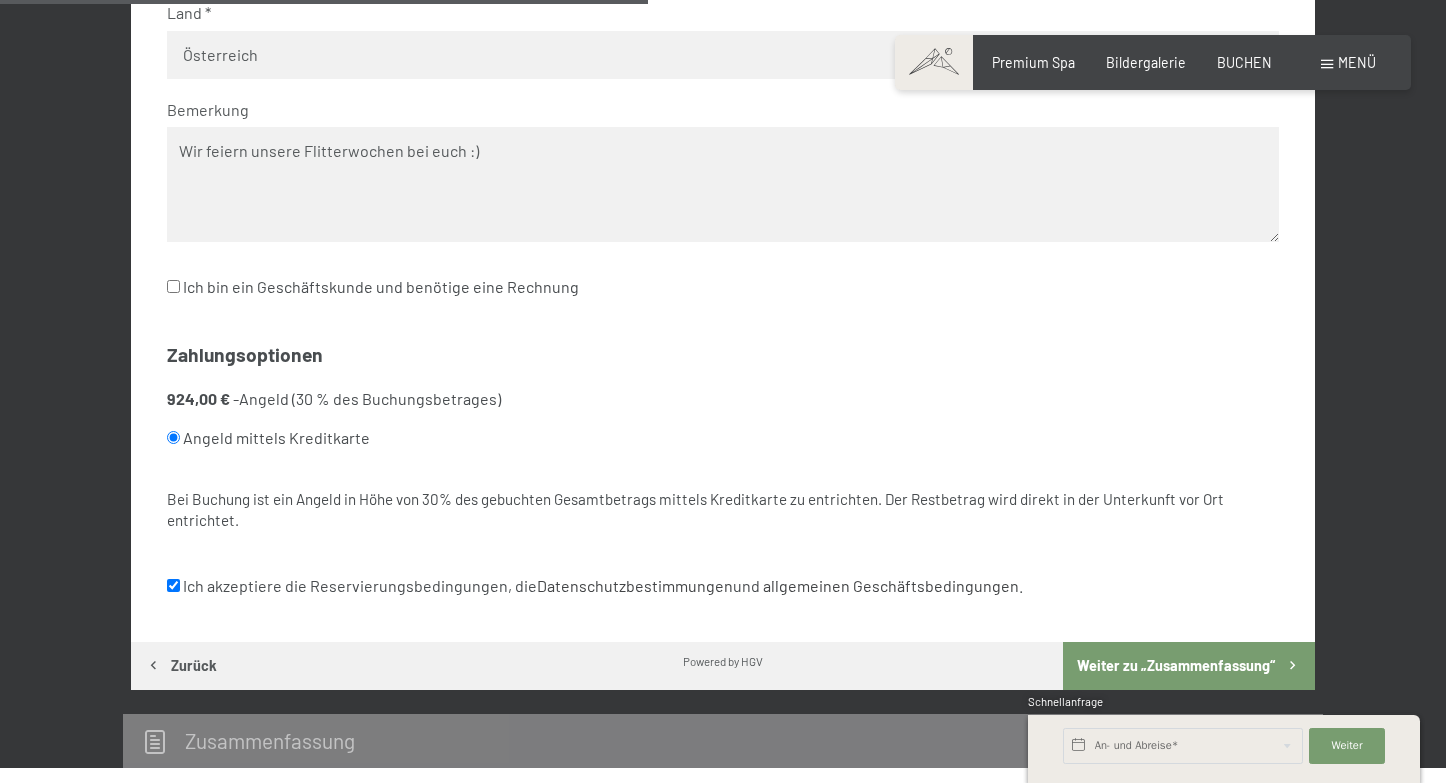 scroll, scrollTop: 1009, scrollLeft: 0, axis: vertical 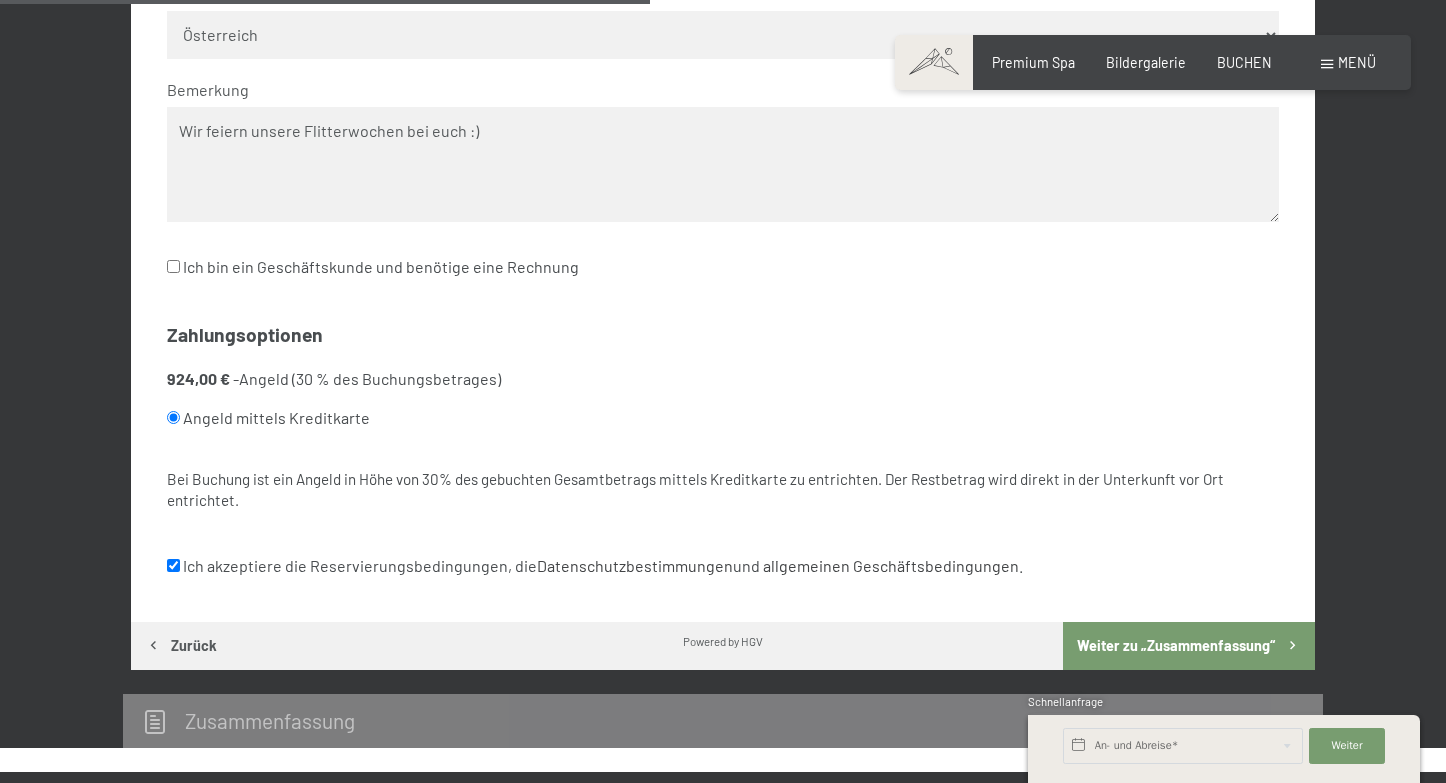 type on "Wir feiern unsere Flitterwochen bei euch :)" 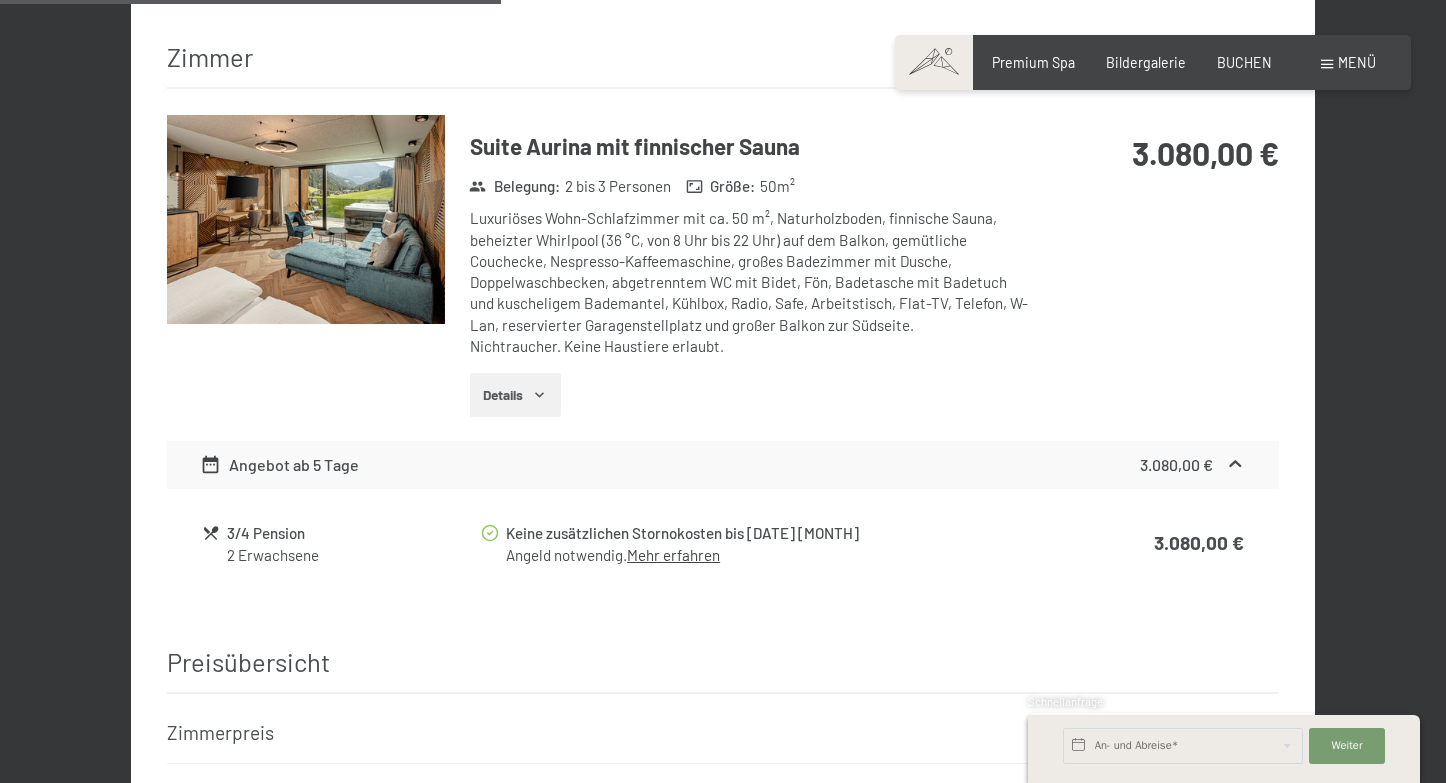 scroll, scrollTop: 1016, scrollLeft: 0, axis: vertical 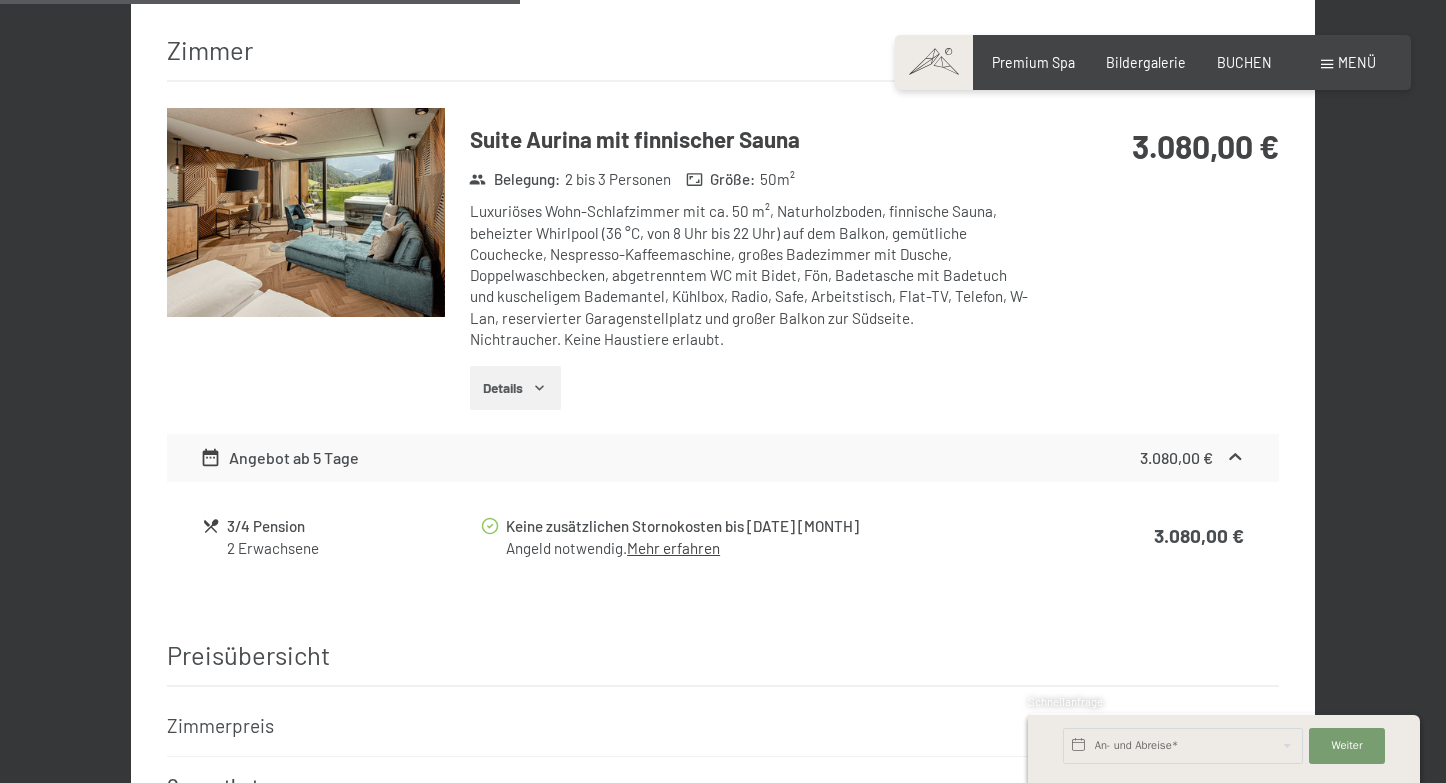 click 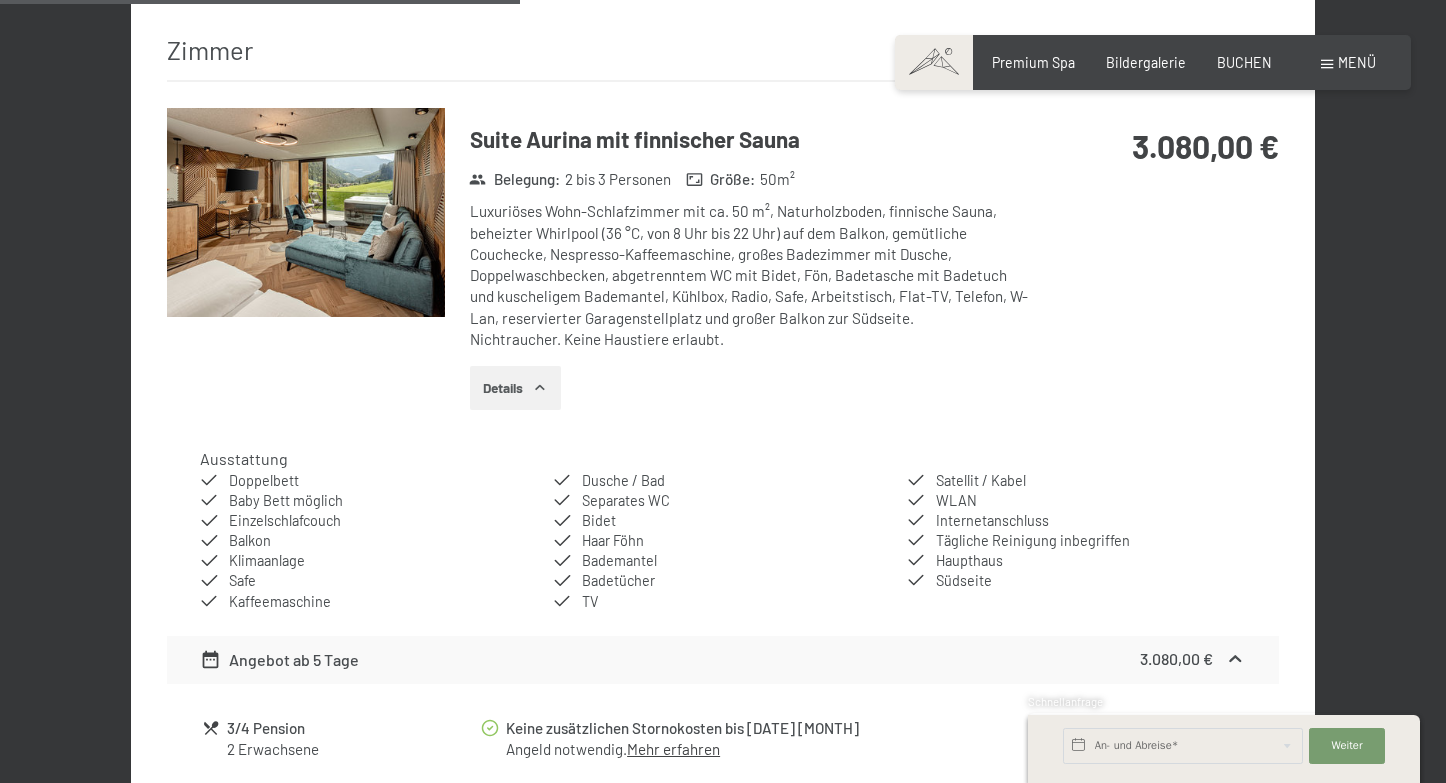 click 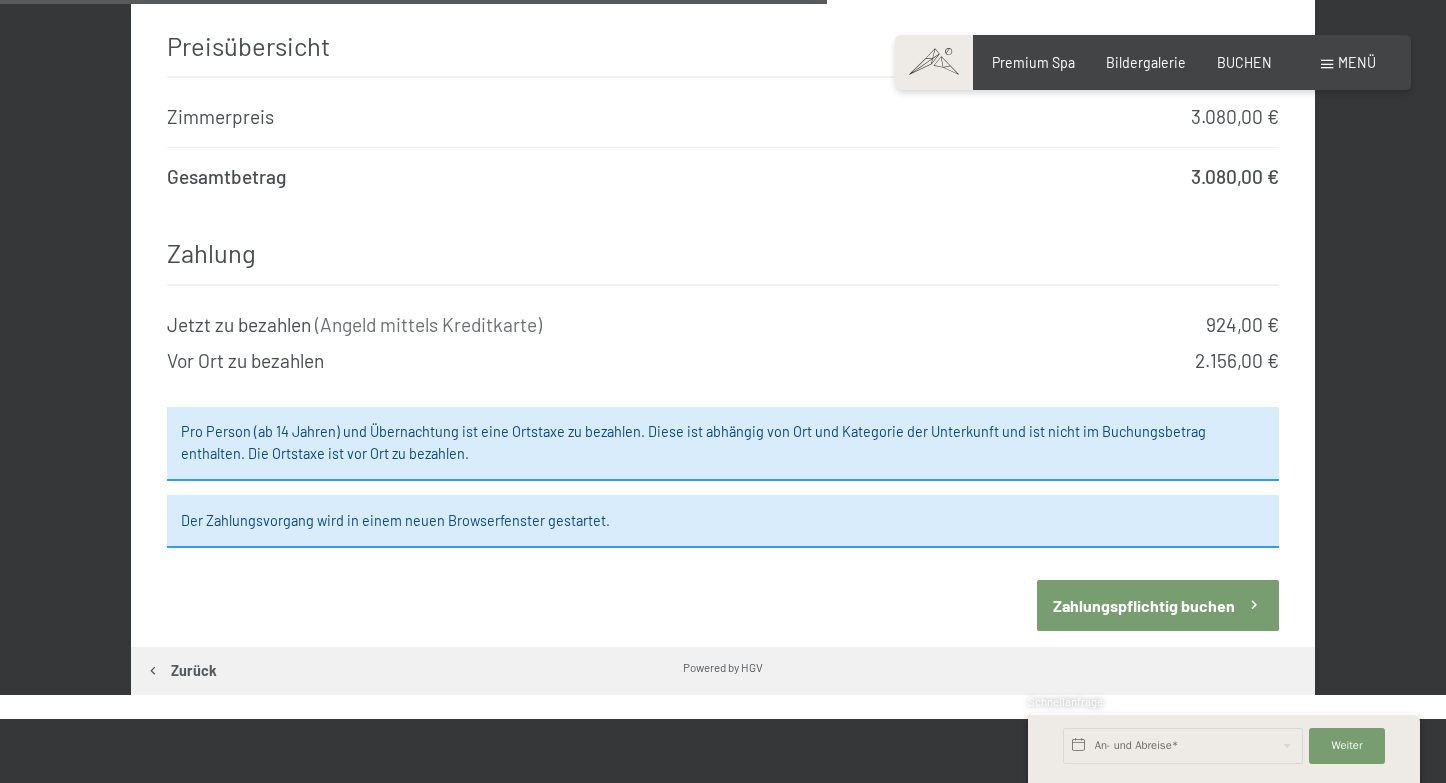 scroll, scrollTop: 1637, scrollLeft: 0, axis: vertical 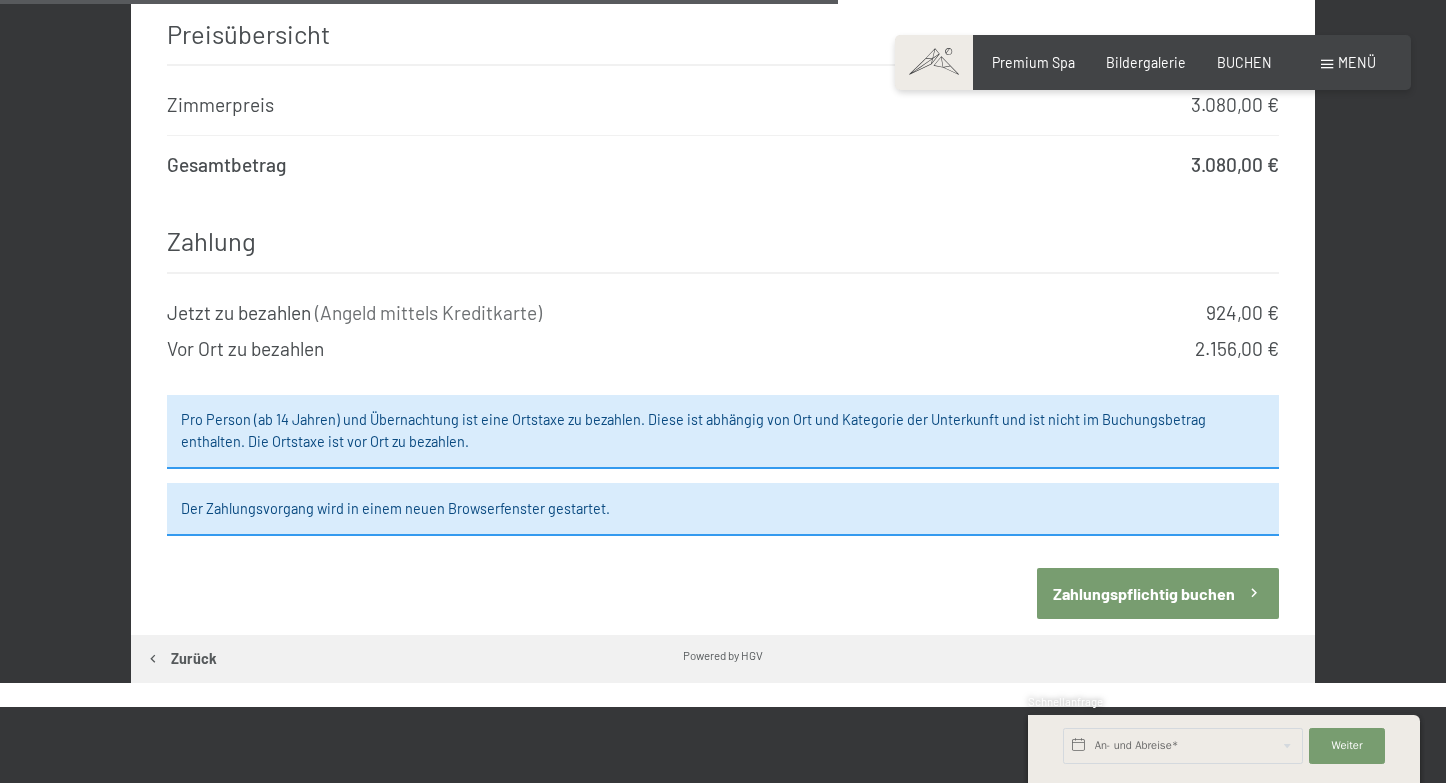click on "Zahlungspflichtig buchen" at bounding box center (1158, 593) 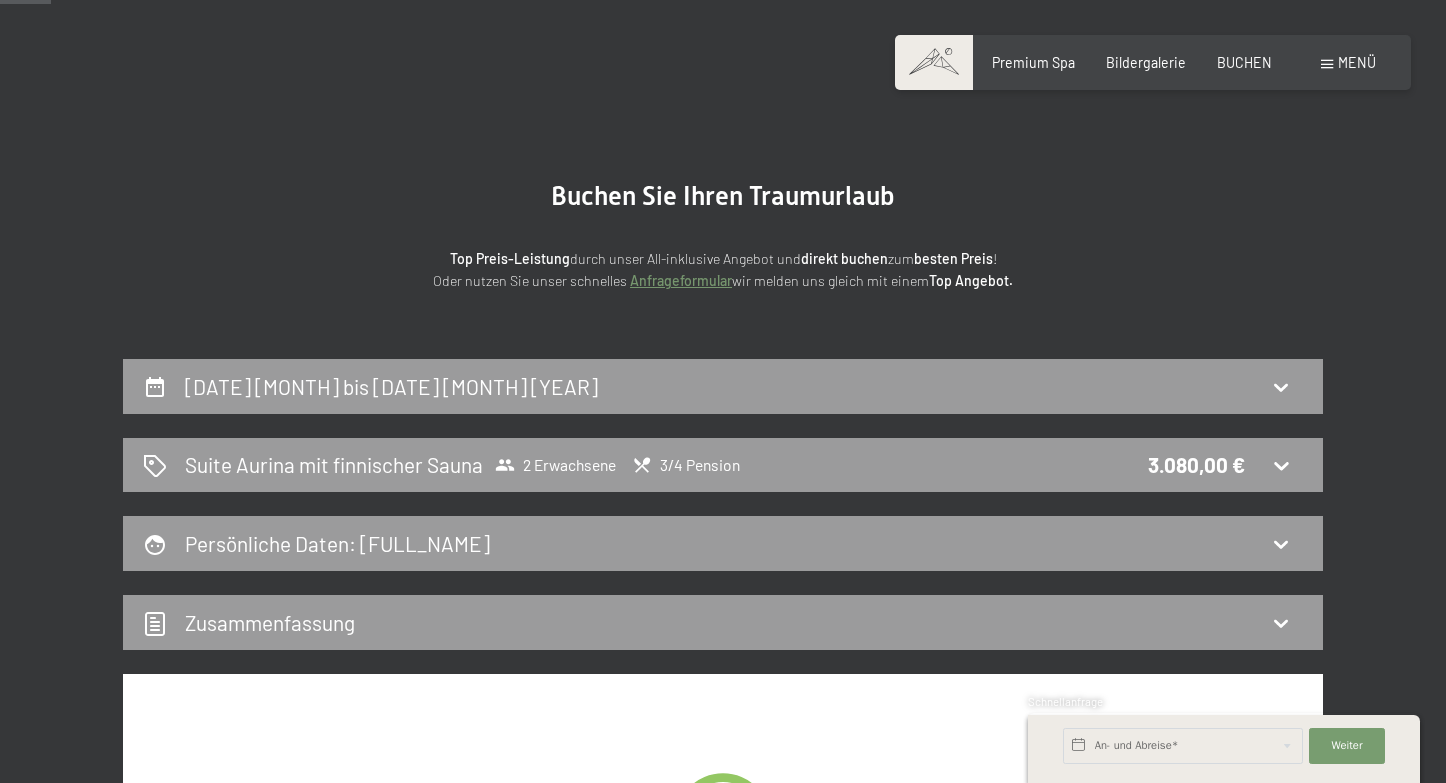 scroll, scrollTop: 60, scrollLeft: 0, axis: vertical 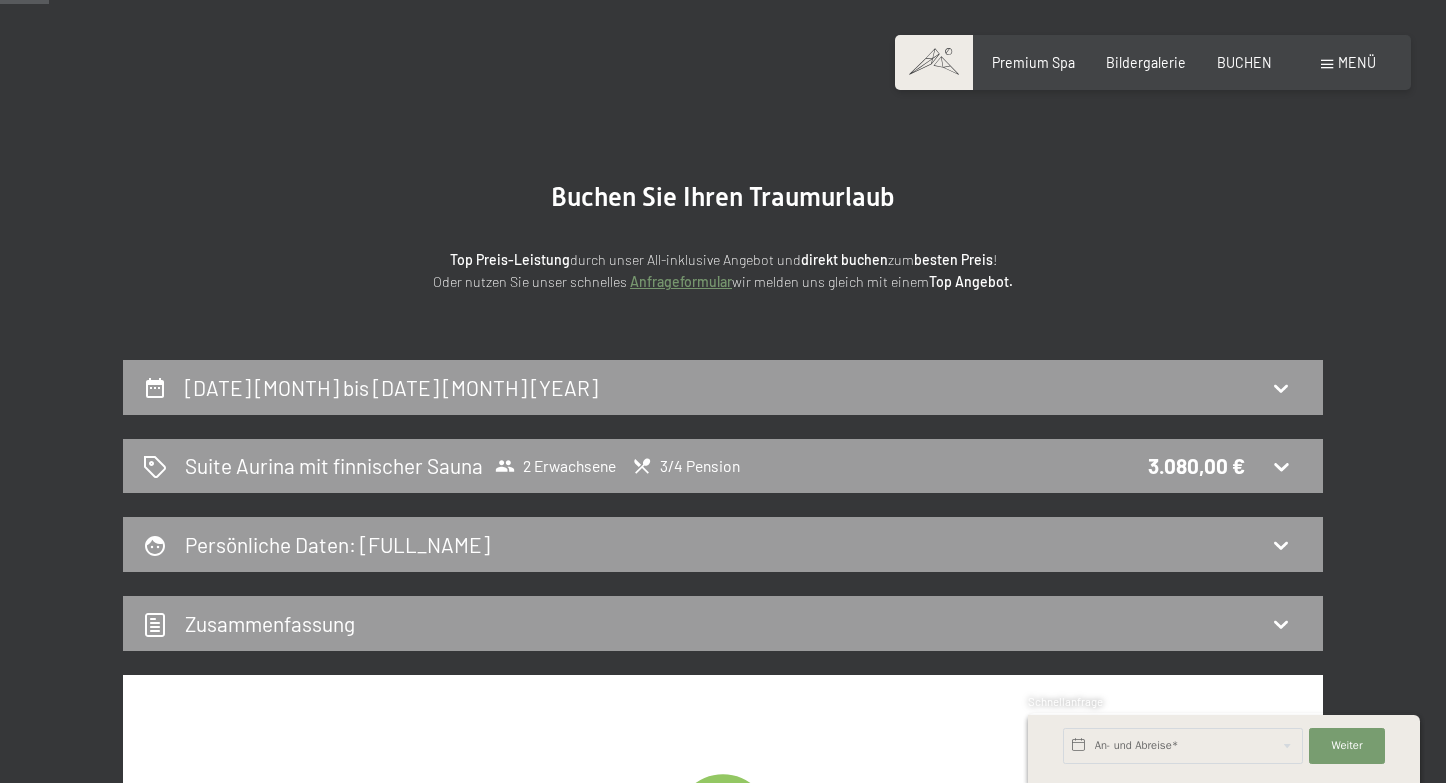 click at bounding box center [934, 62] 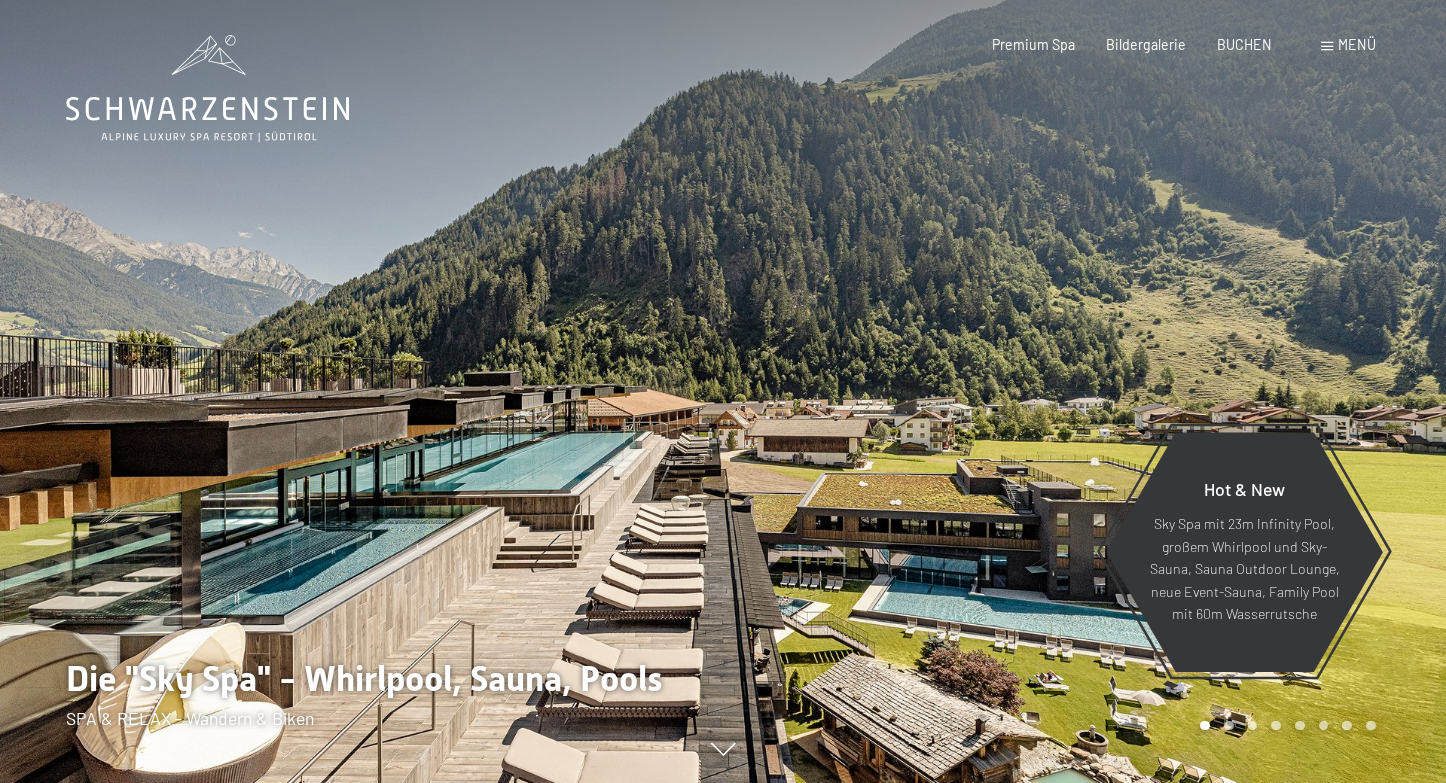 scroll, scrollTop: 0, scrollLeft: 0, axis: both 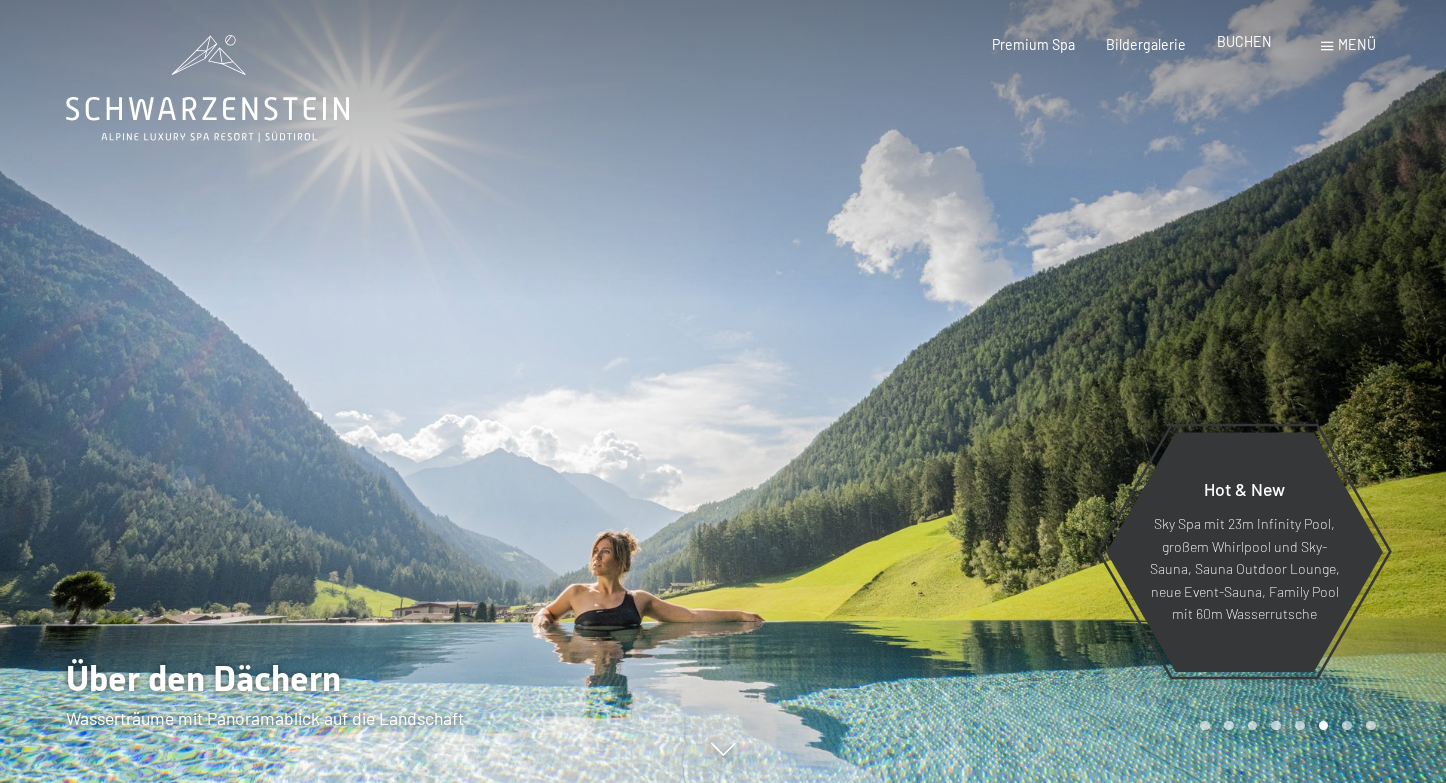 click on "BUCHEN" at bounding box center (1244, 41) 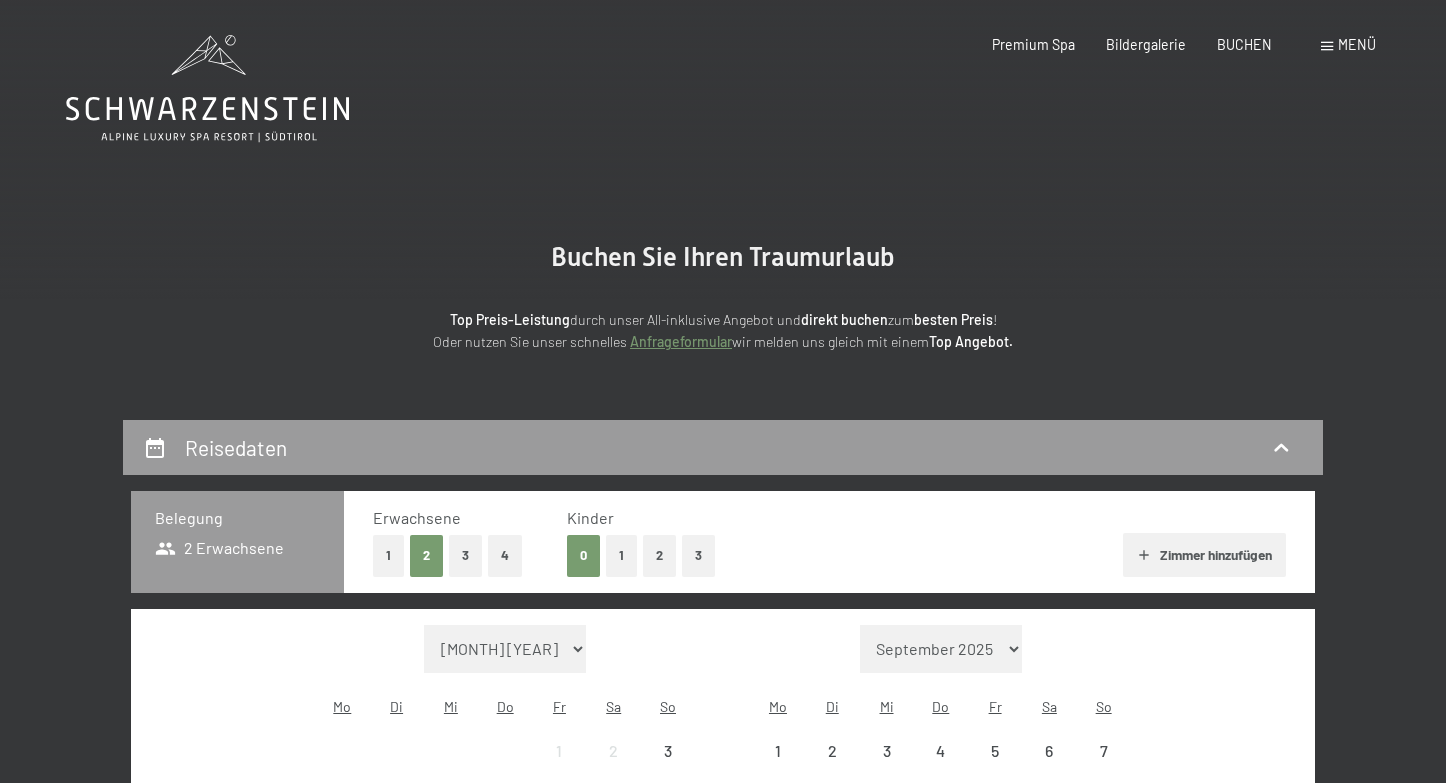 scroll, scrollTop: 0, scrollLeft: 0, axis: both 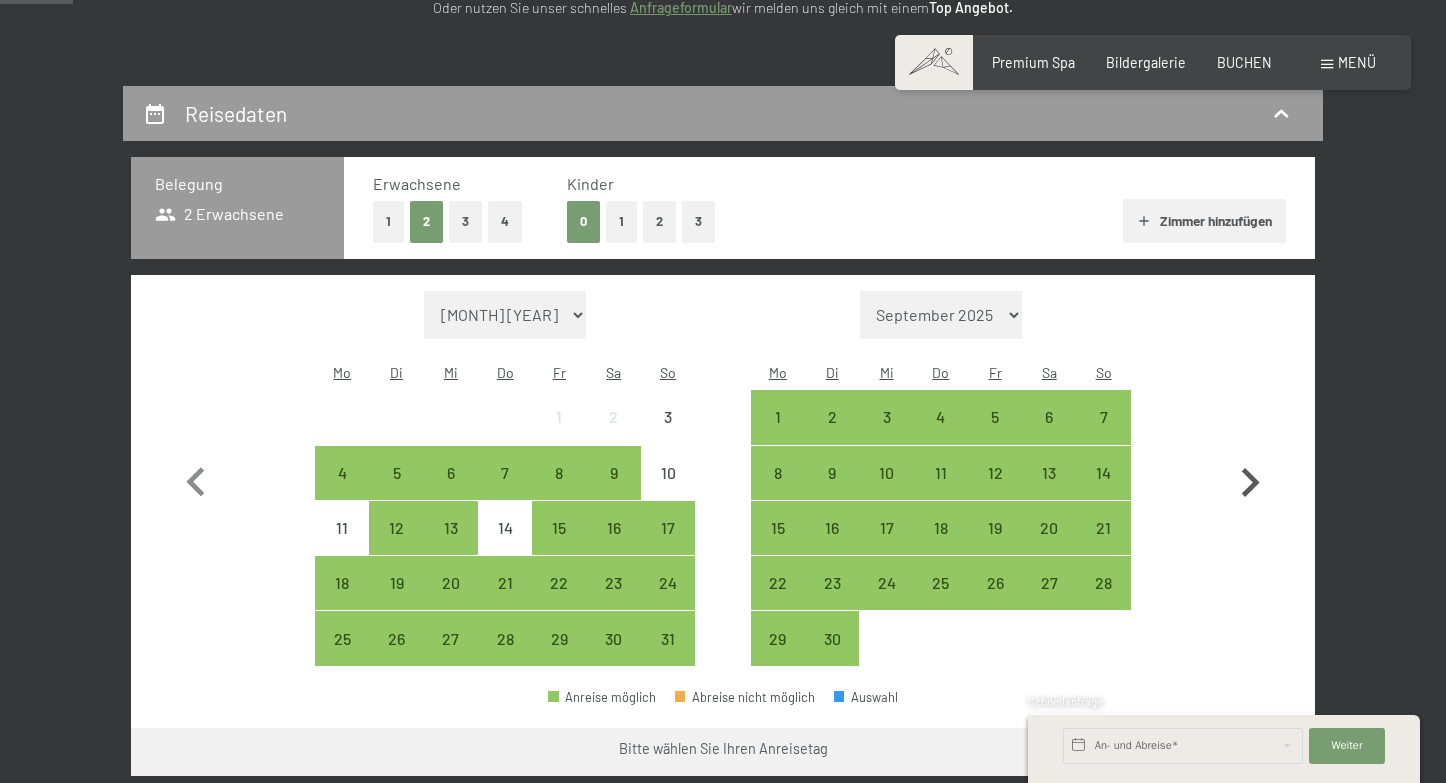 click 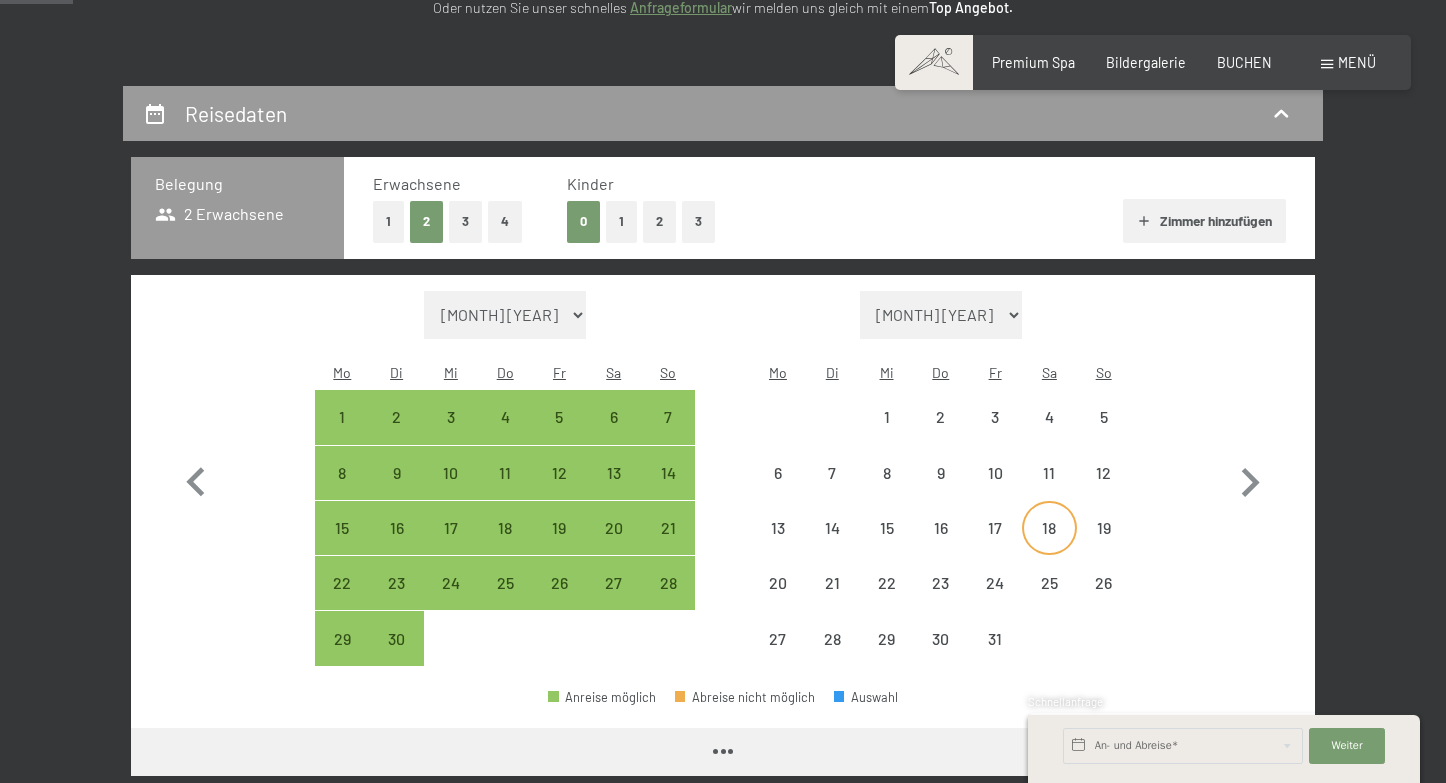 select on "2025-09-01" 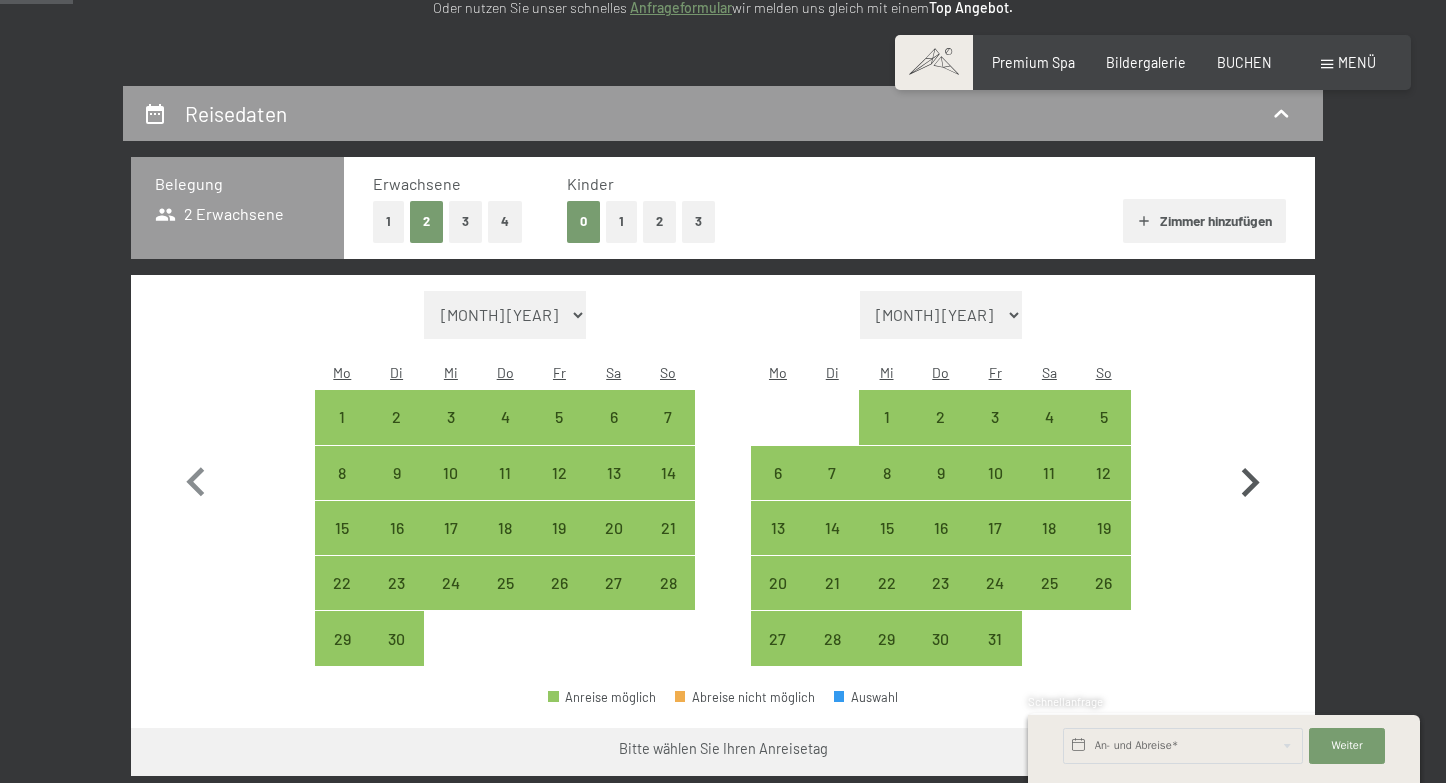 click 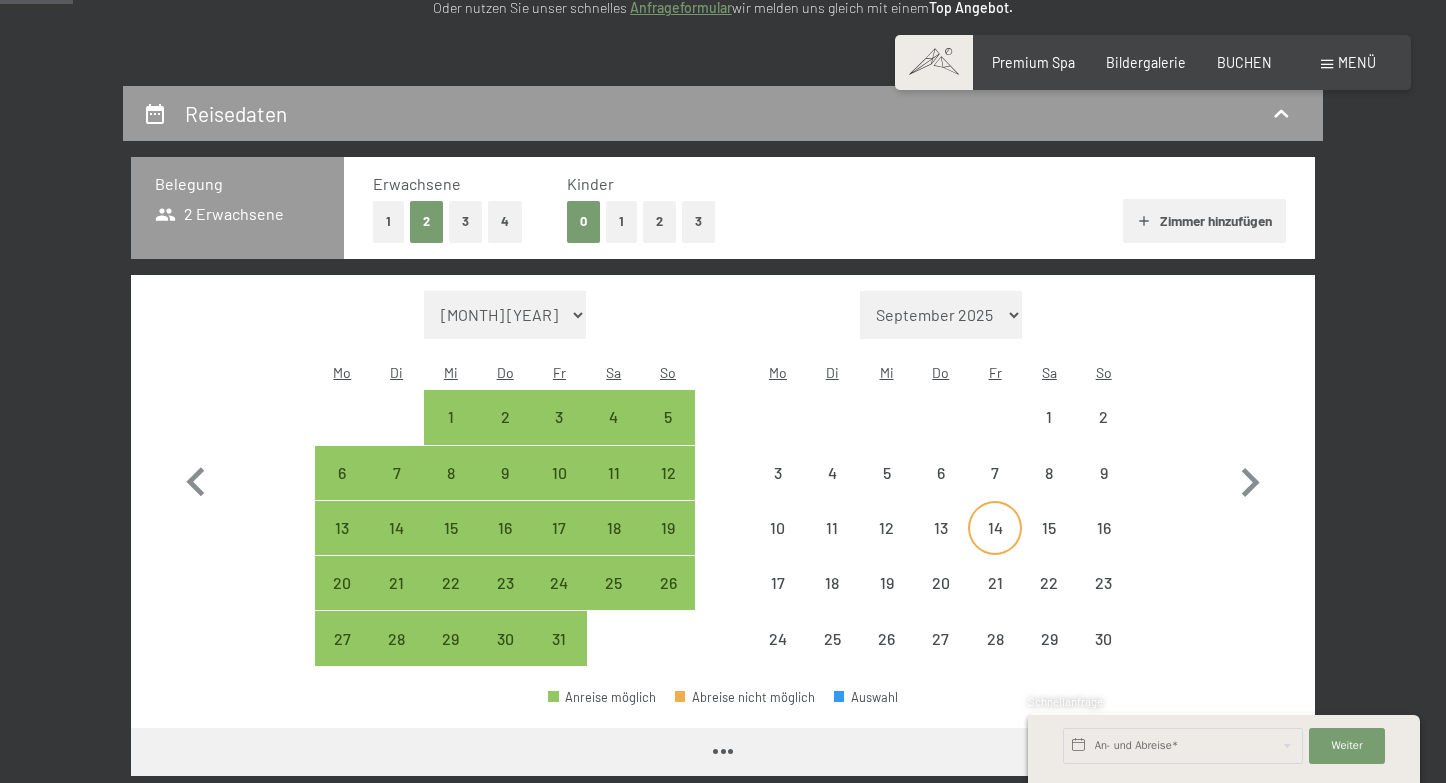 click on "14" at bounding box center [995, 545] 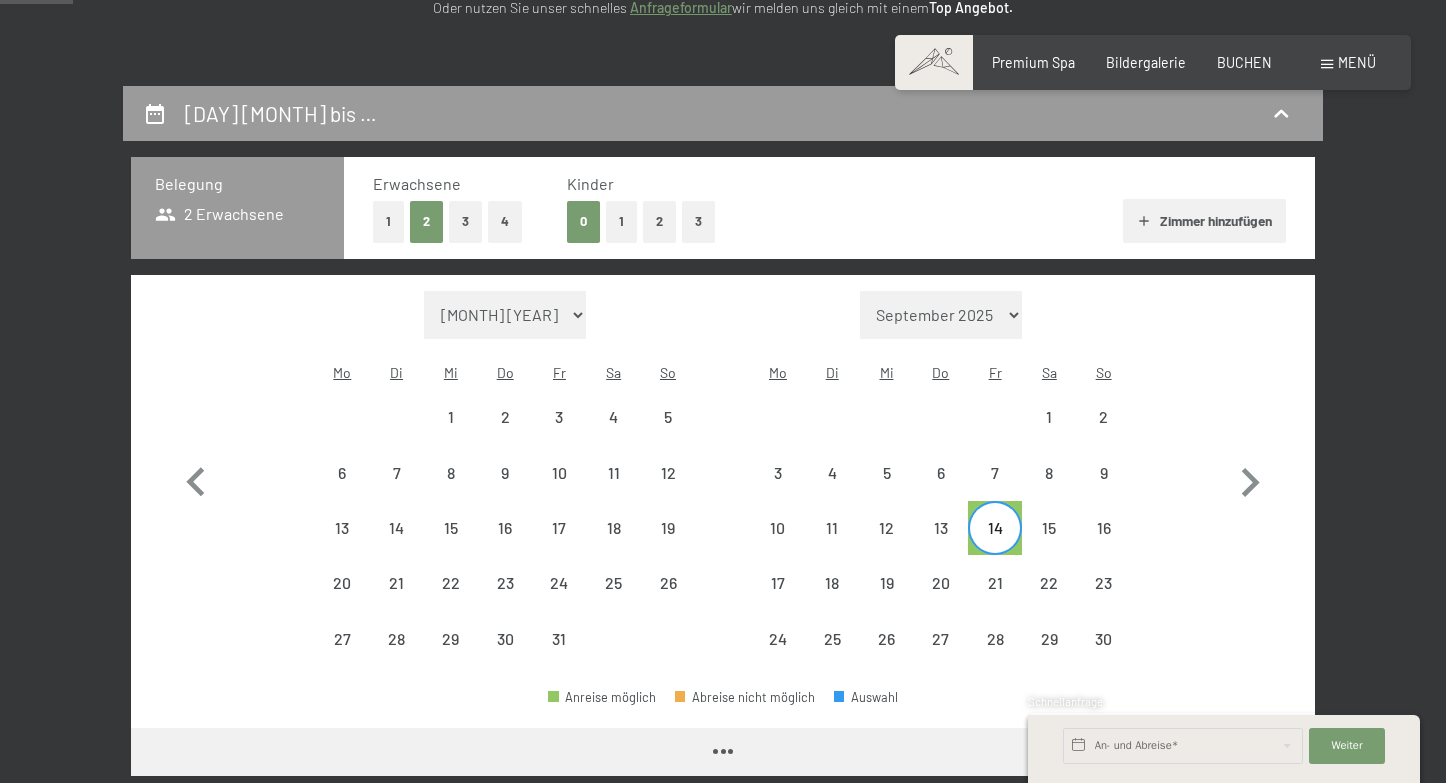 select on "2025-10-01" 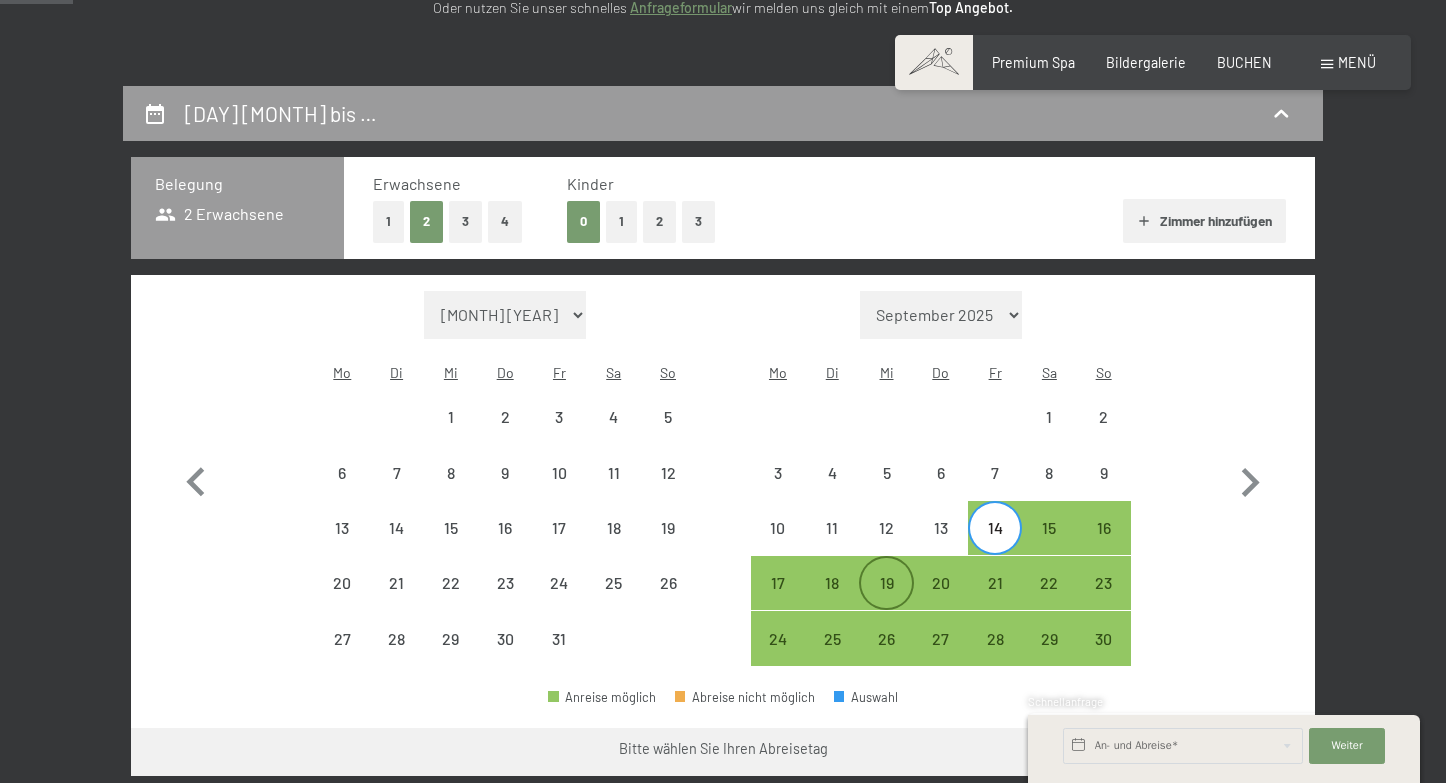 click on "19" at bounding box center (886, 600) 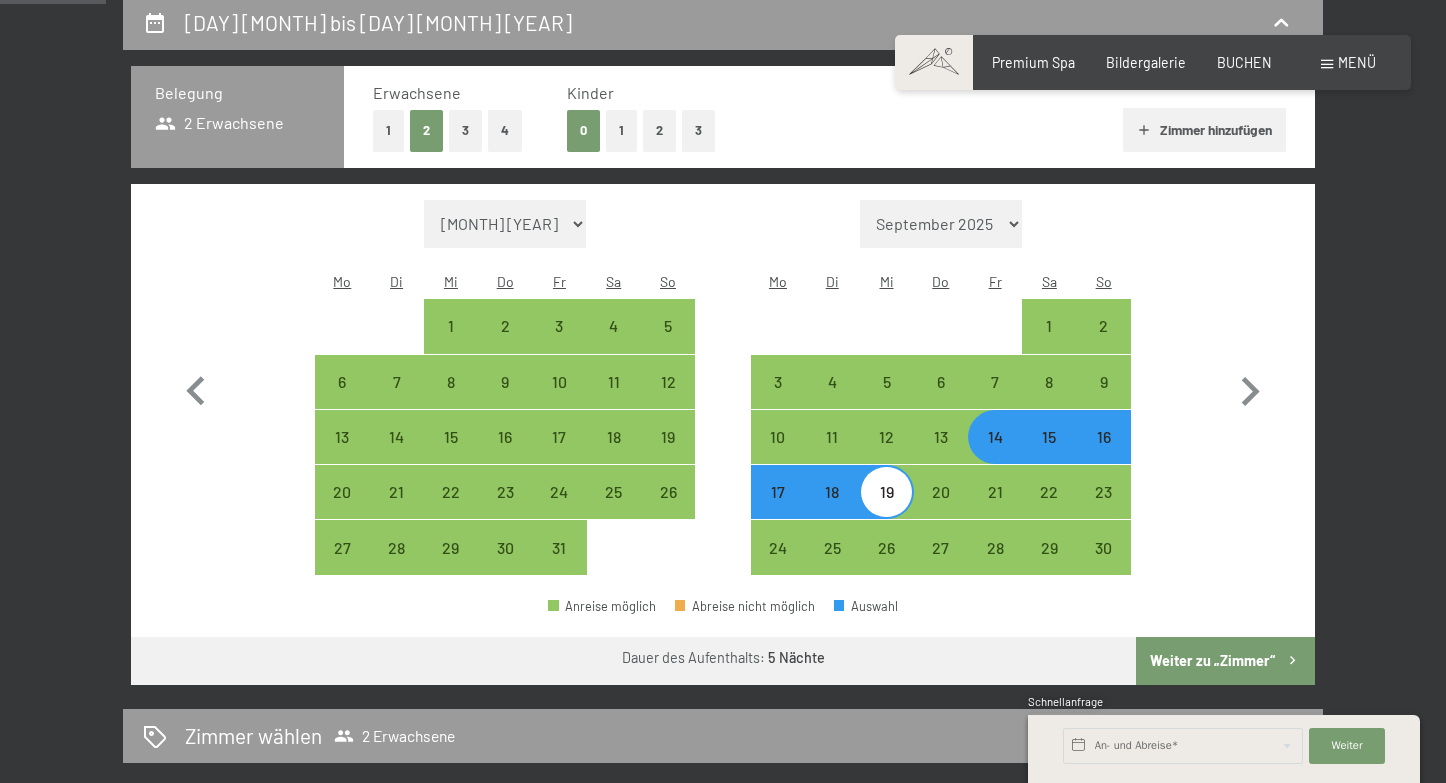 click on "Weiter zu „Zimmer“" at bounding box center (1225, 661) 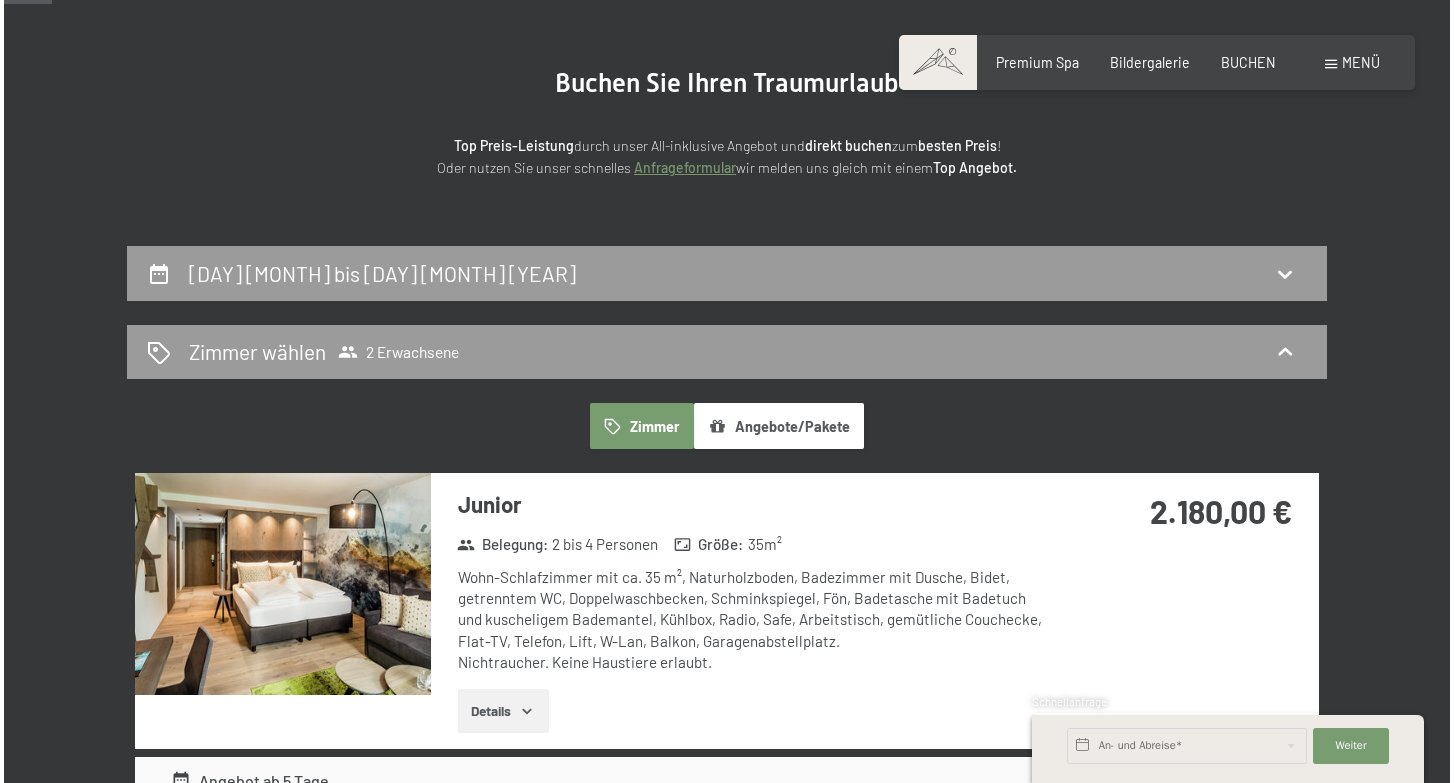scroll, scrollTop: 172, scrollLeft: 0, axis: vertical 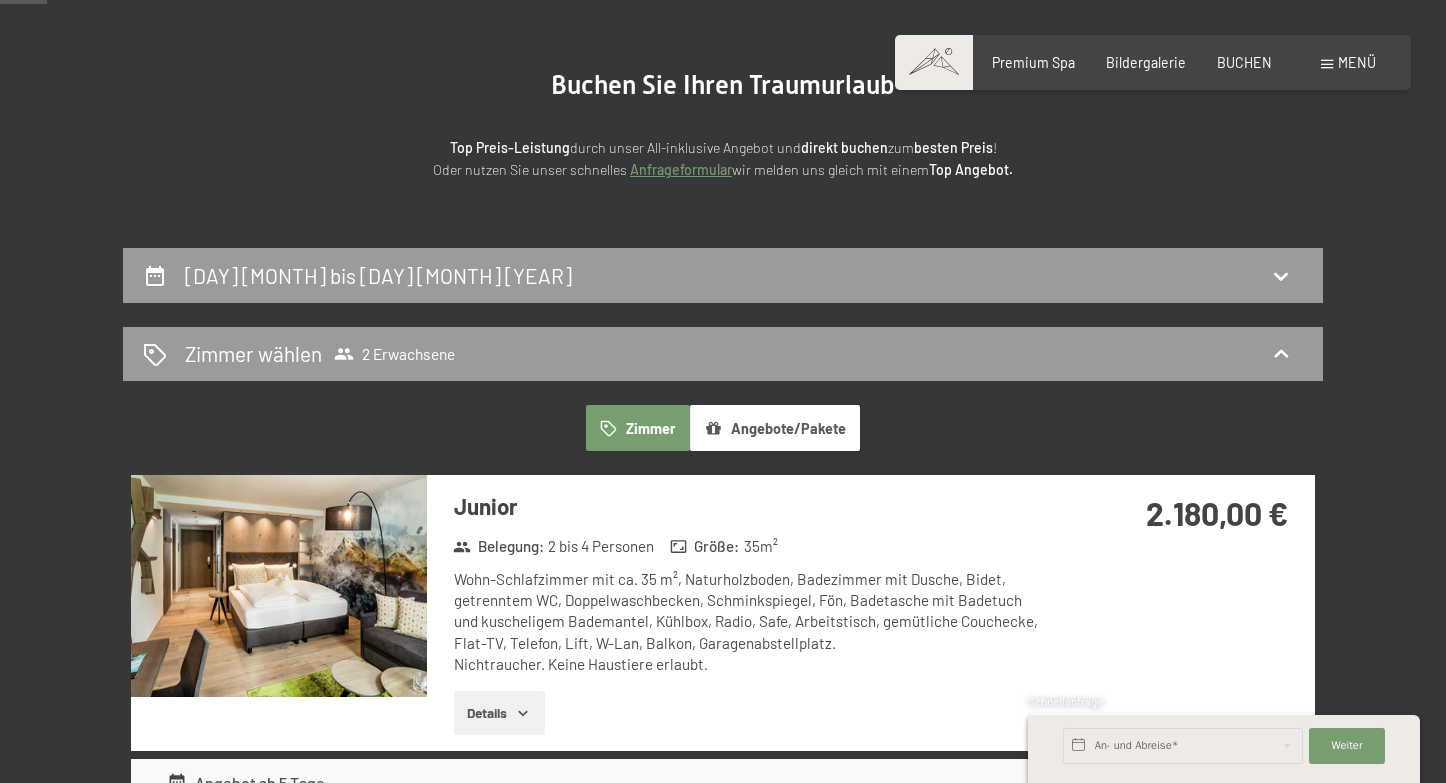 click on "Menü" at bounding box center (1357, 62) 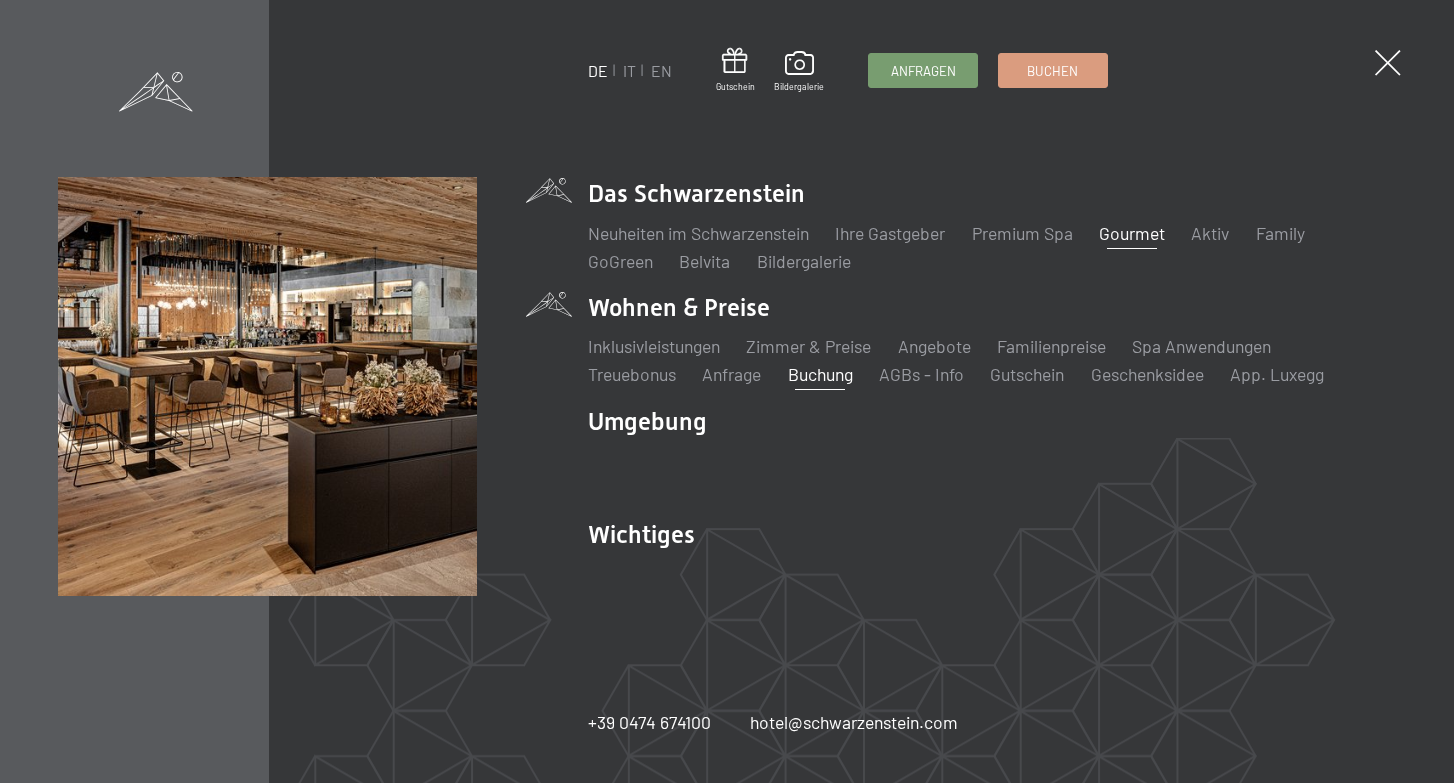 click on "Gourmet" at bounding box center (1132, 233) 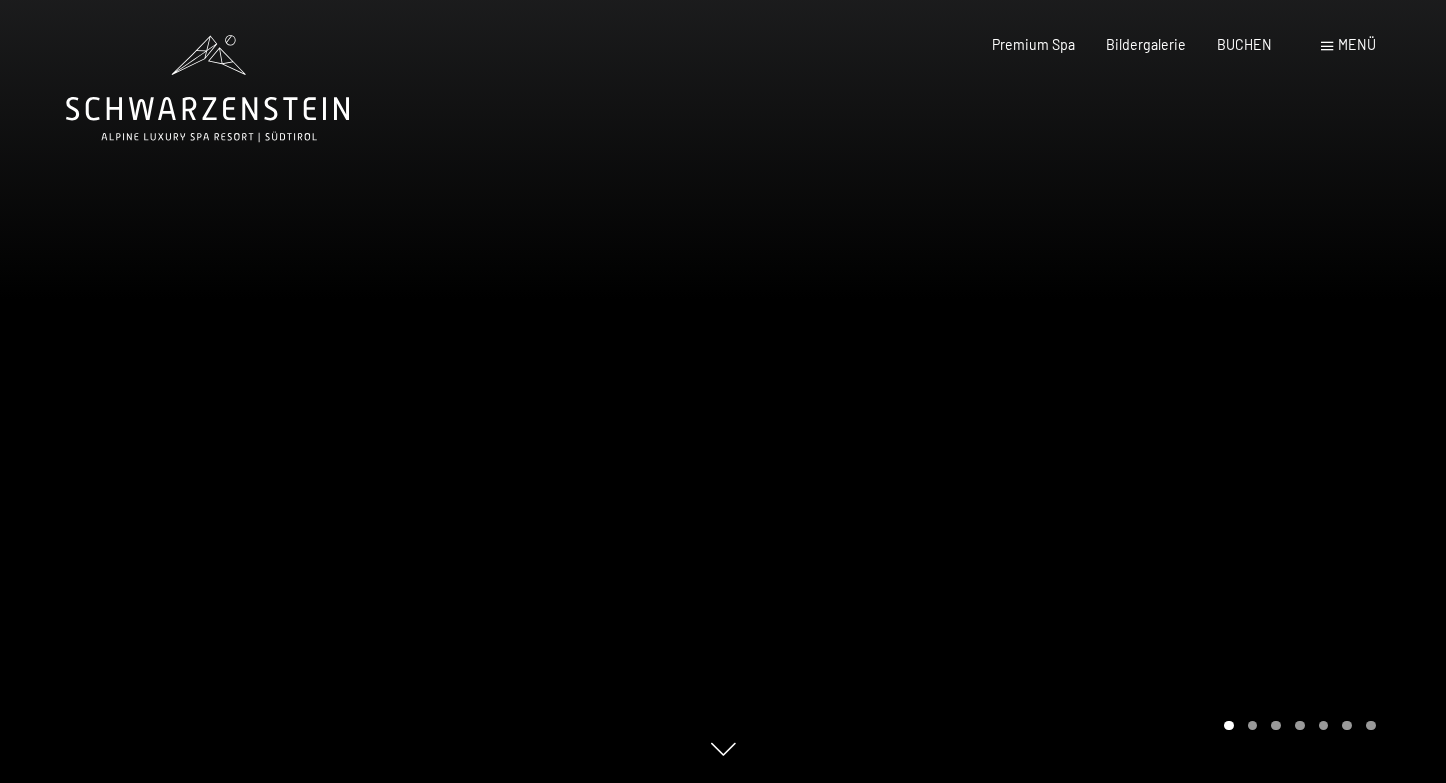 scroll, scrollTop: 0, scrollLeft: 0, axis: both 